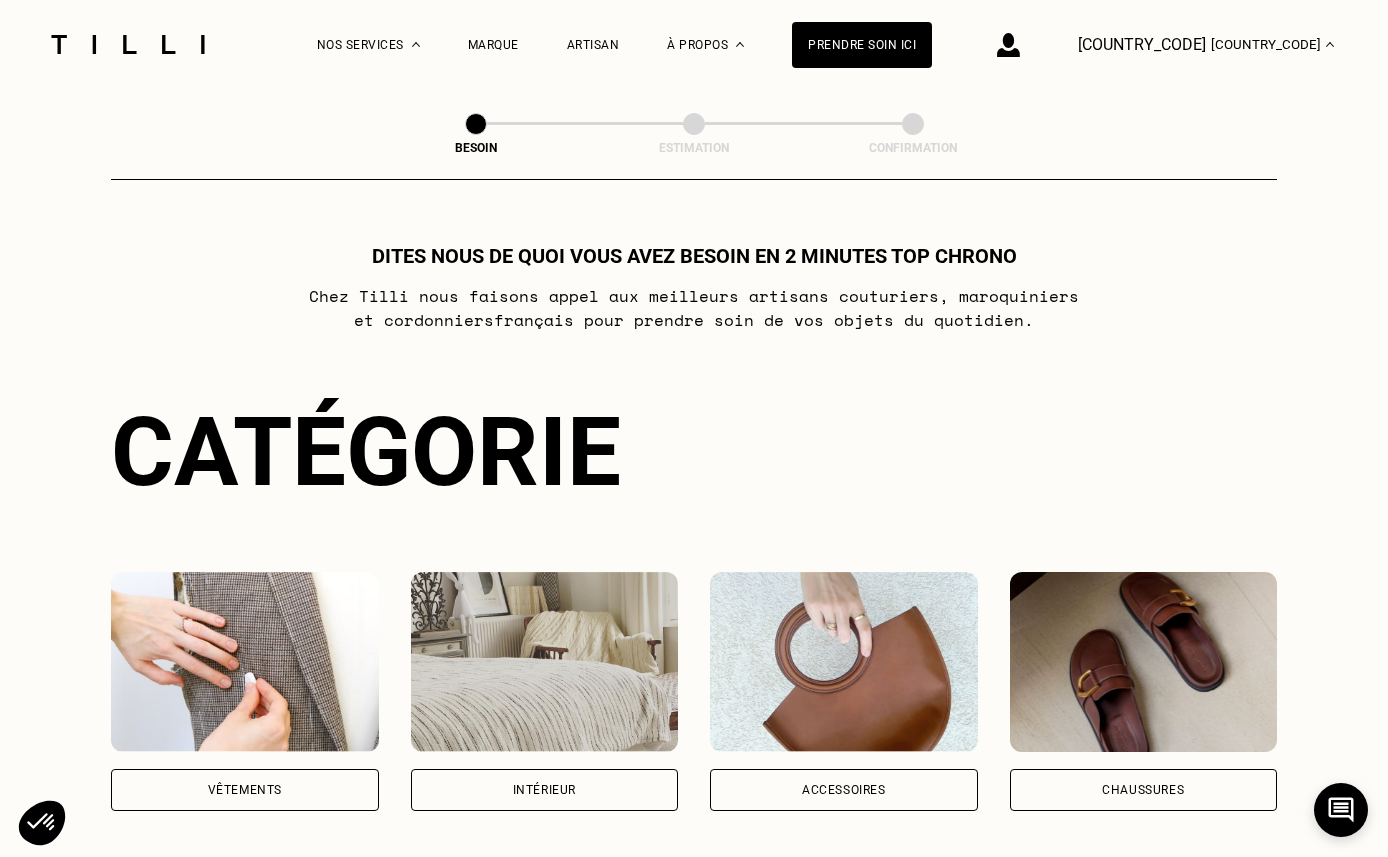scroll, scrollTop: 0, scrollLeft: 0, axis: both 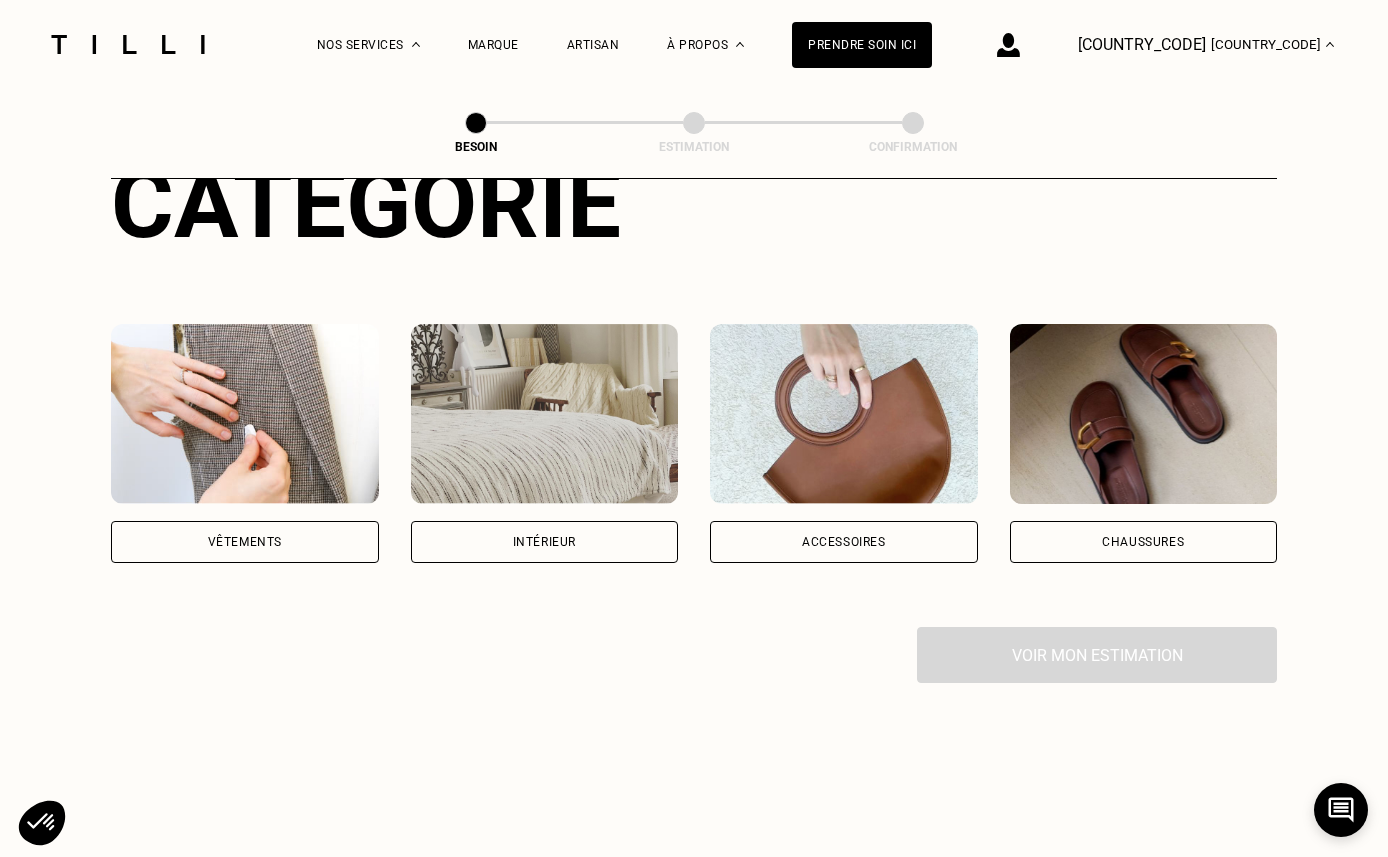 click on "Intérieur" at bounding box center (245, 542) 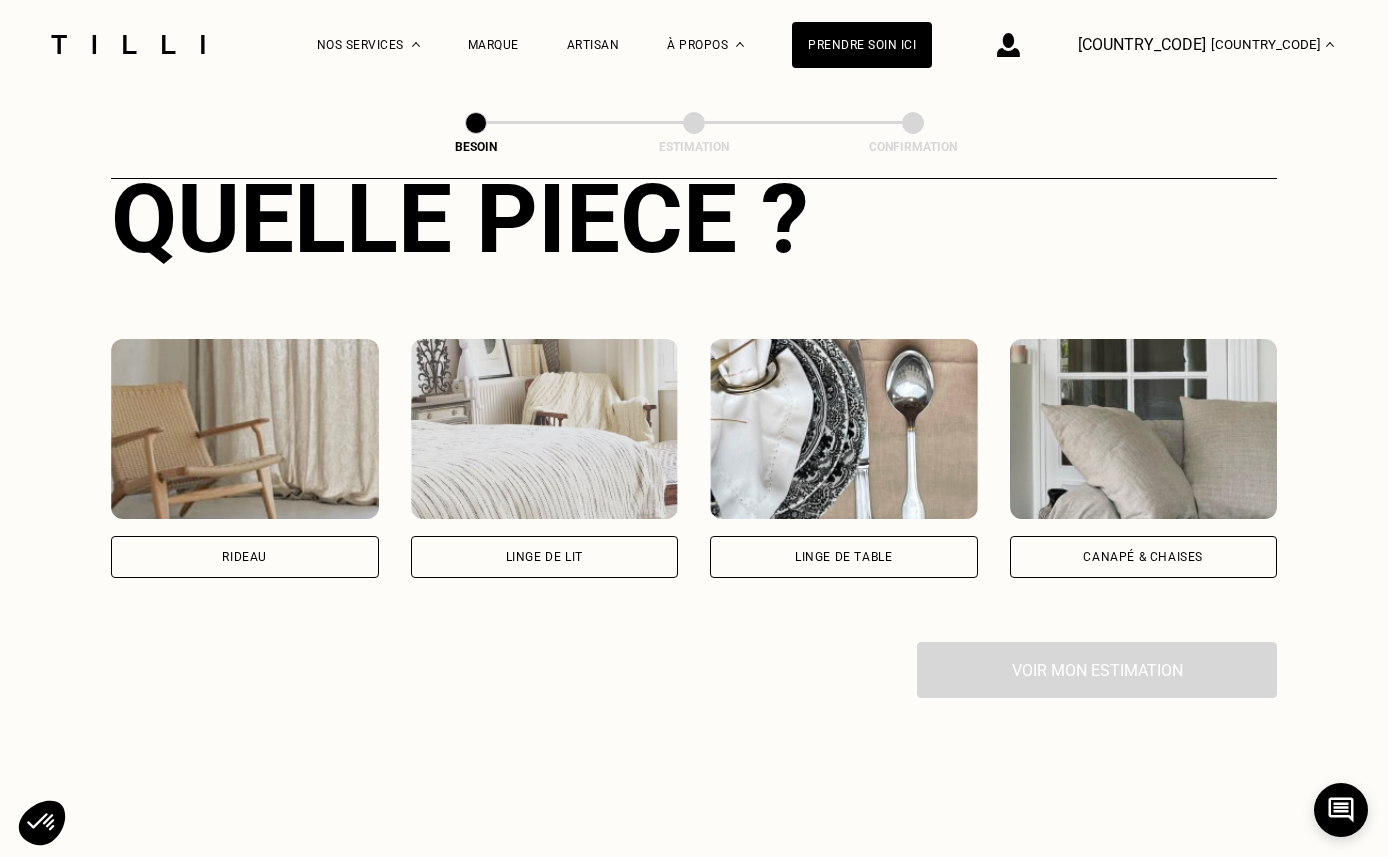 scroll, scrollTop: 779, scrollLeft: 0, axis: vertical 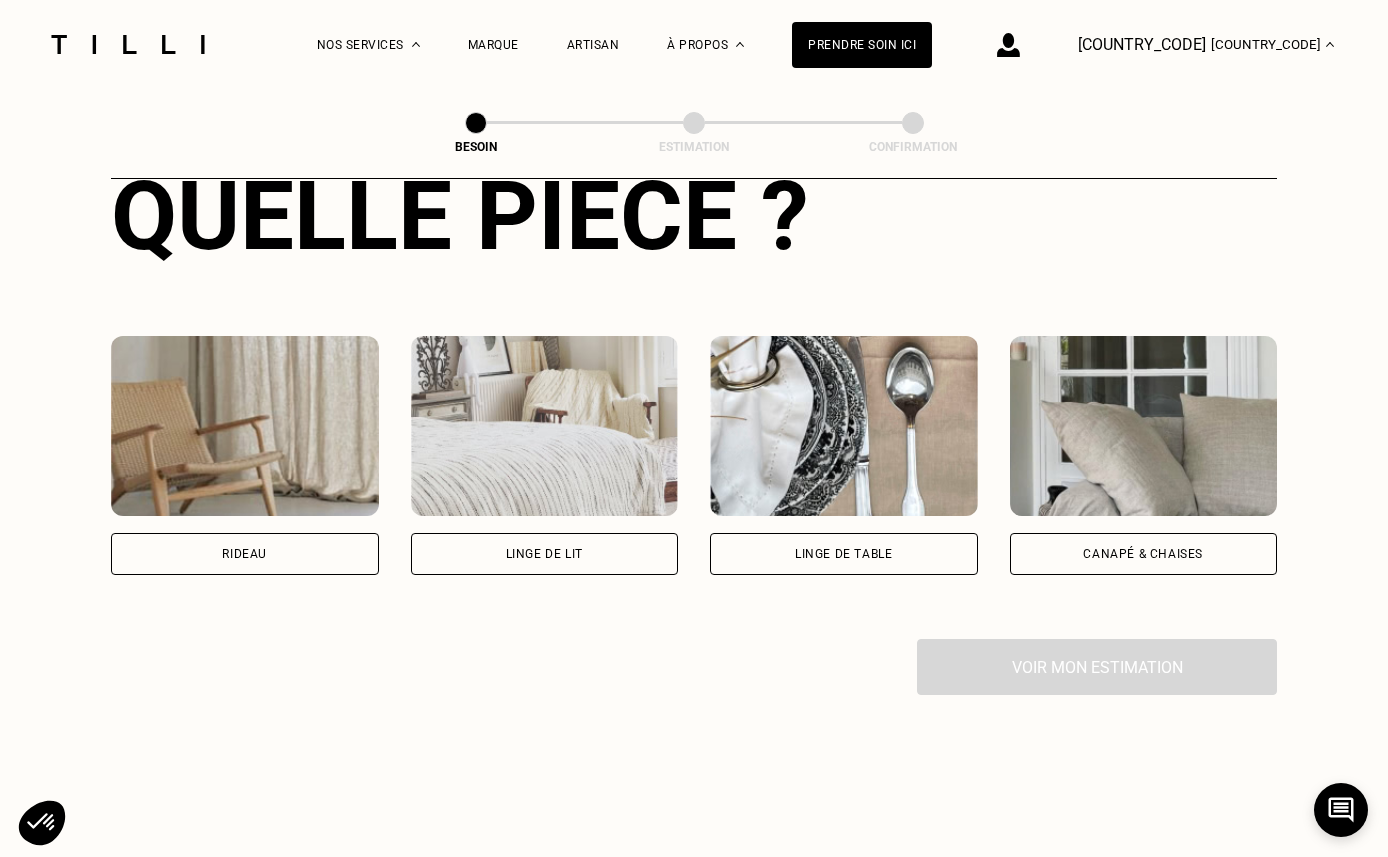 click on "Rideau" at bounding box center (244, 554) 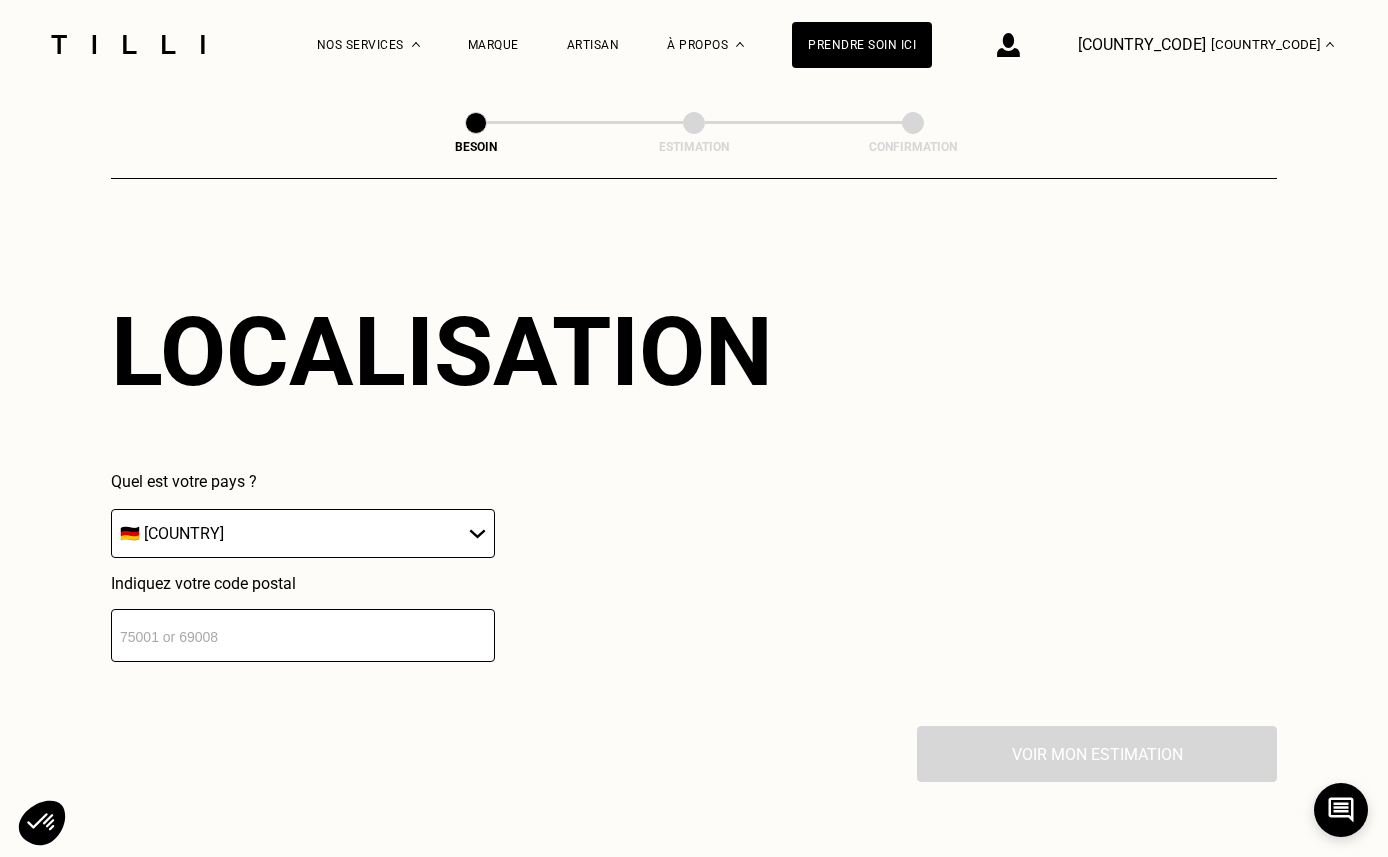 scroll, scrollTop: 1194, scrollLeft: 0, axis: vertical 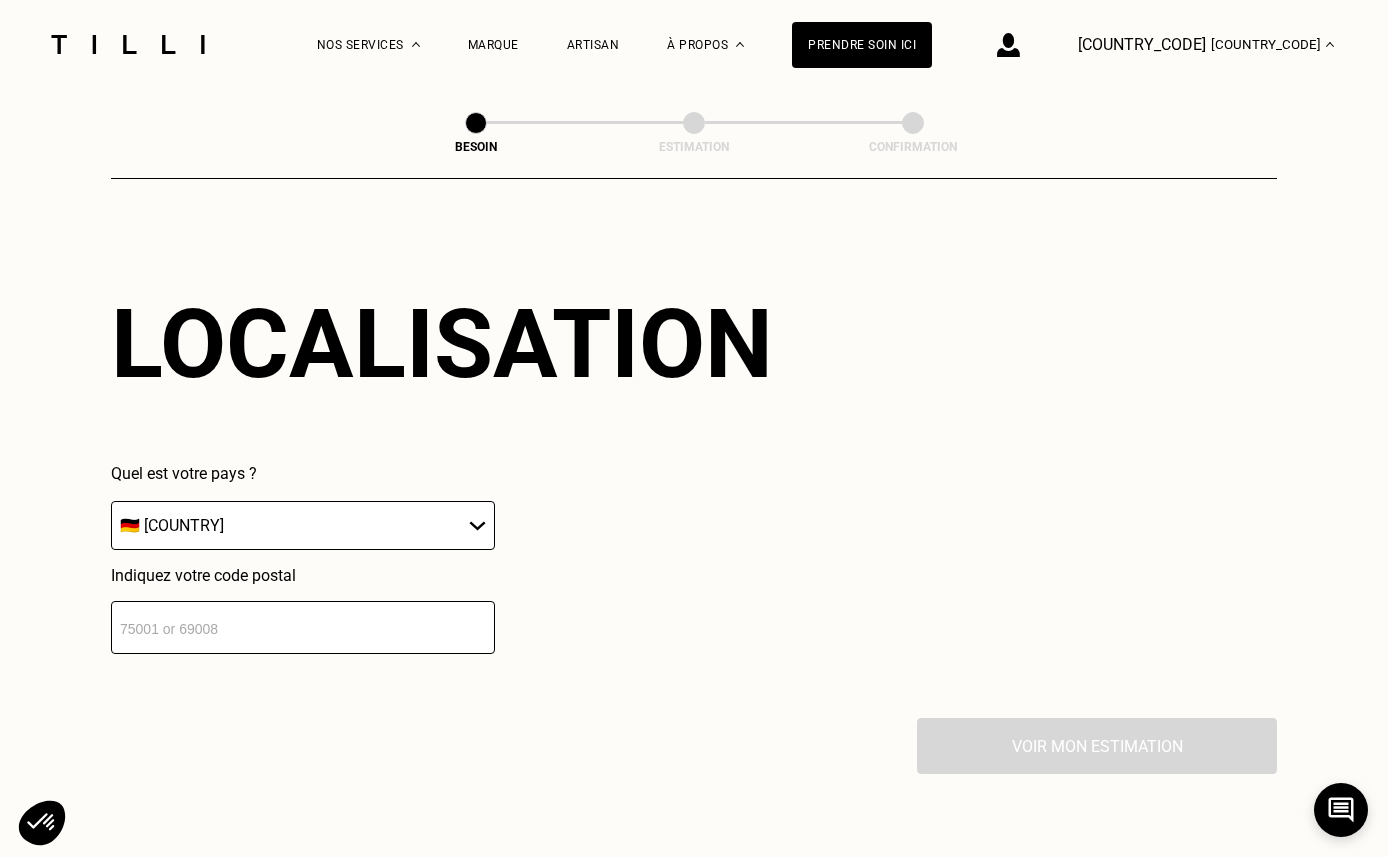 click at bounding box center [303, 627] 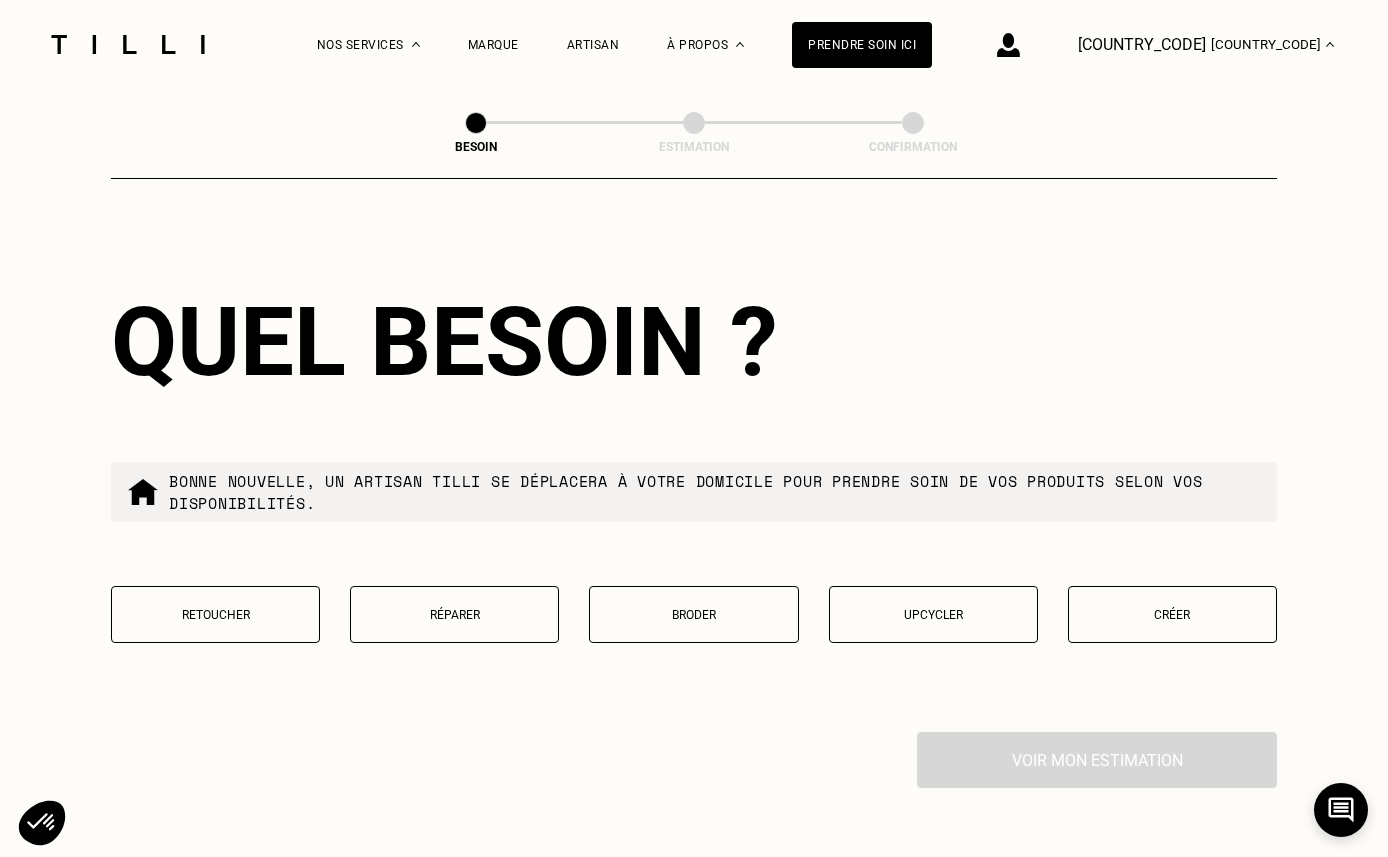scroll, scrollTop: 1689, scrollLeft: 0, axis: vertical 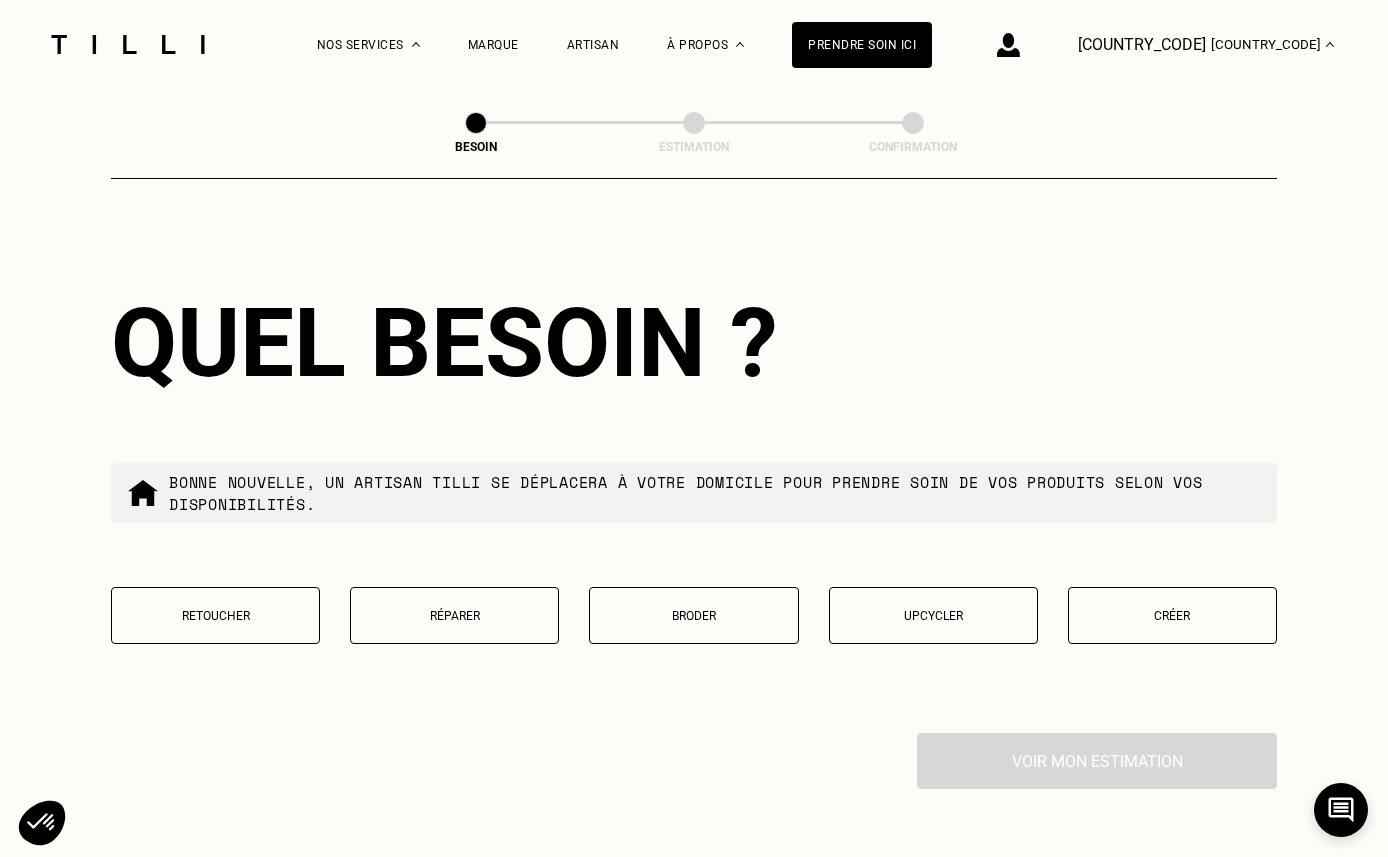 type on "[ZIP_CODE]" 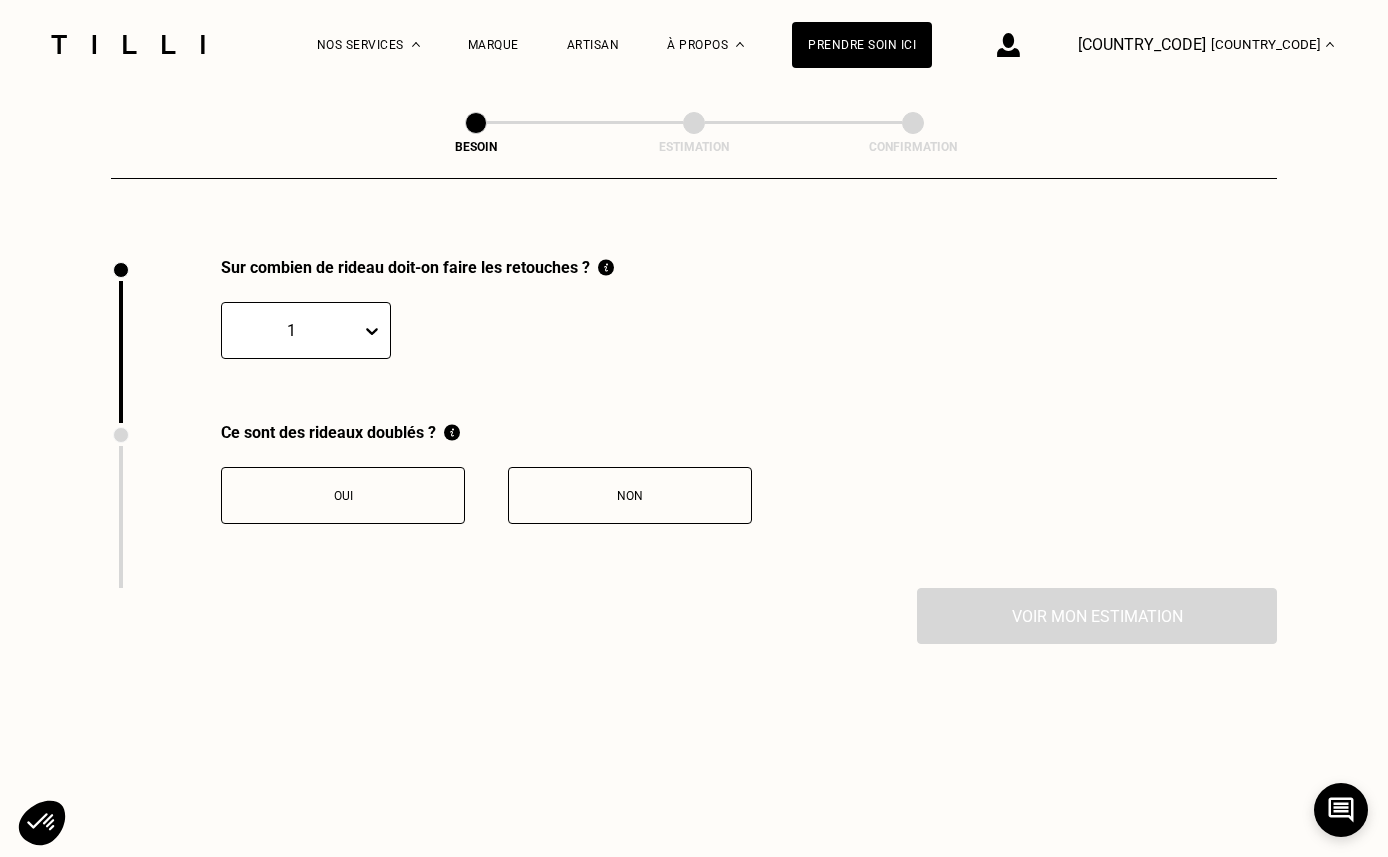 scroll, scrollTop: 2200, scrollLeft: 0, axis: vertical 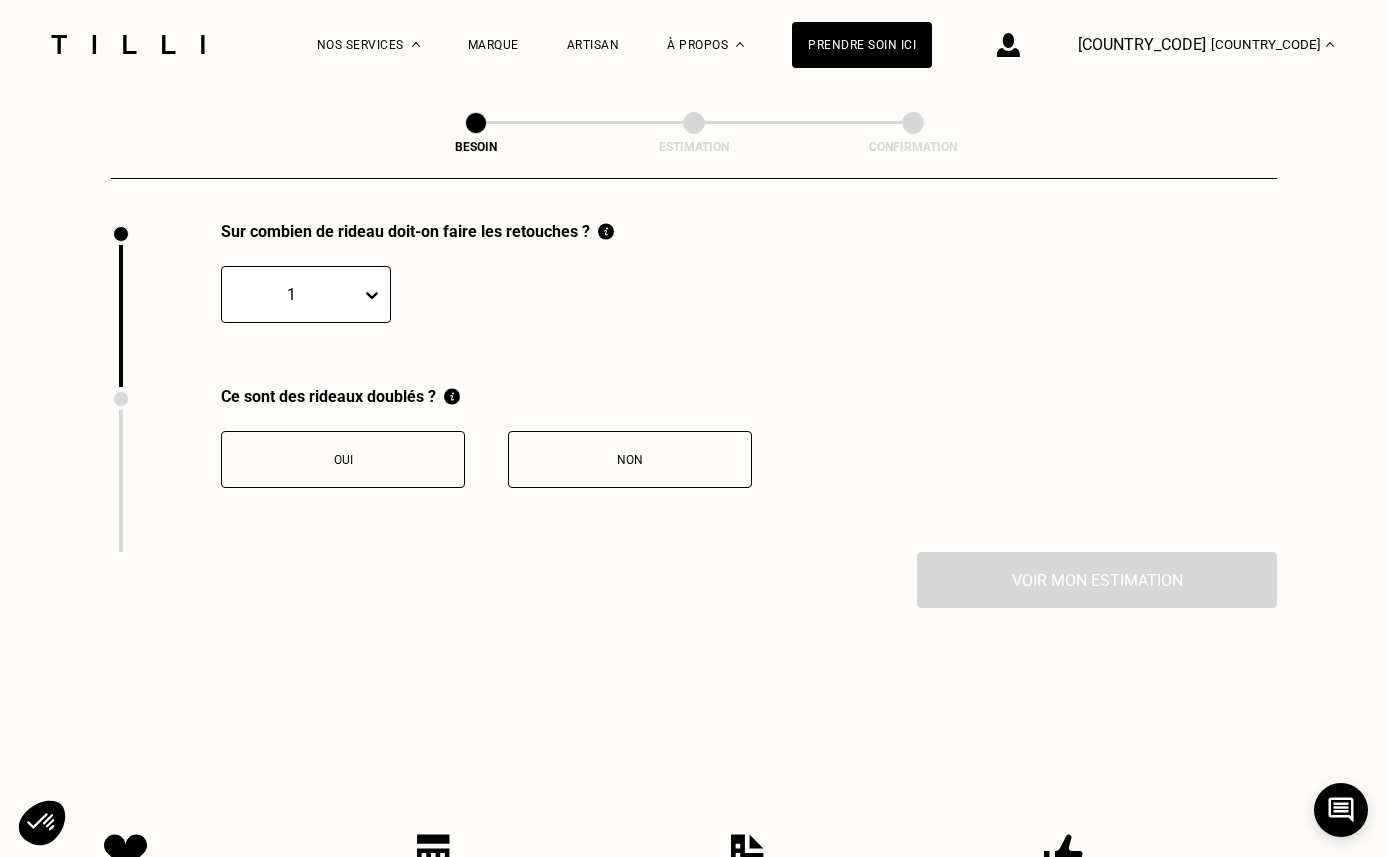 click on "1" at bounding box center (291, 294) 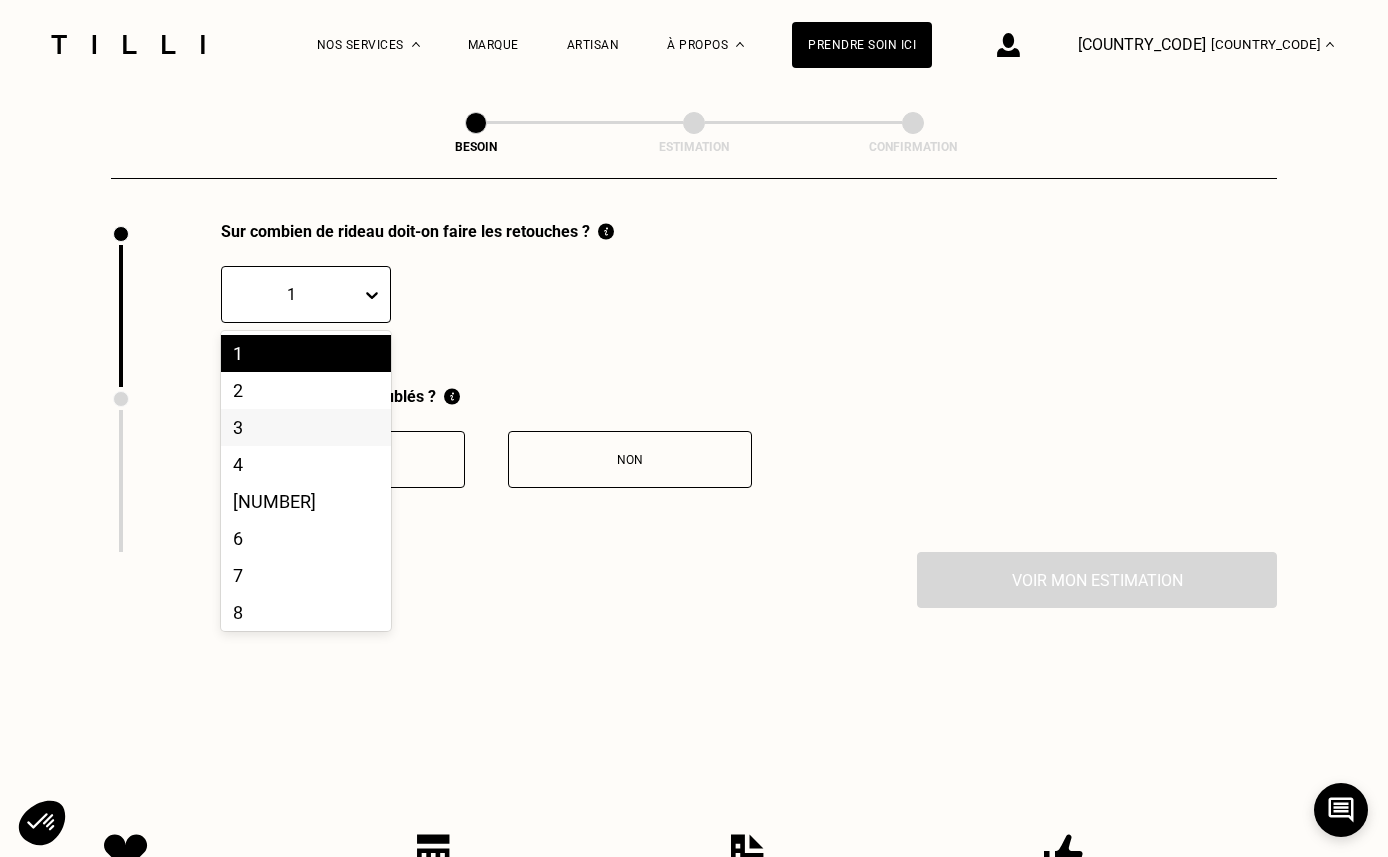 click on "3" at bounding box center (306, 427) 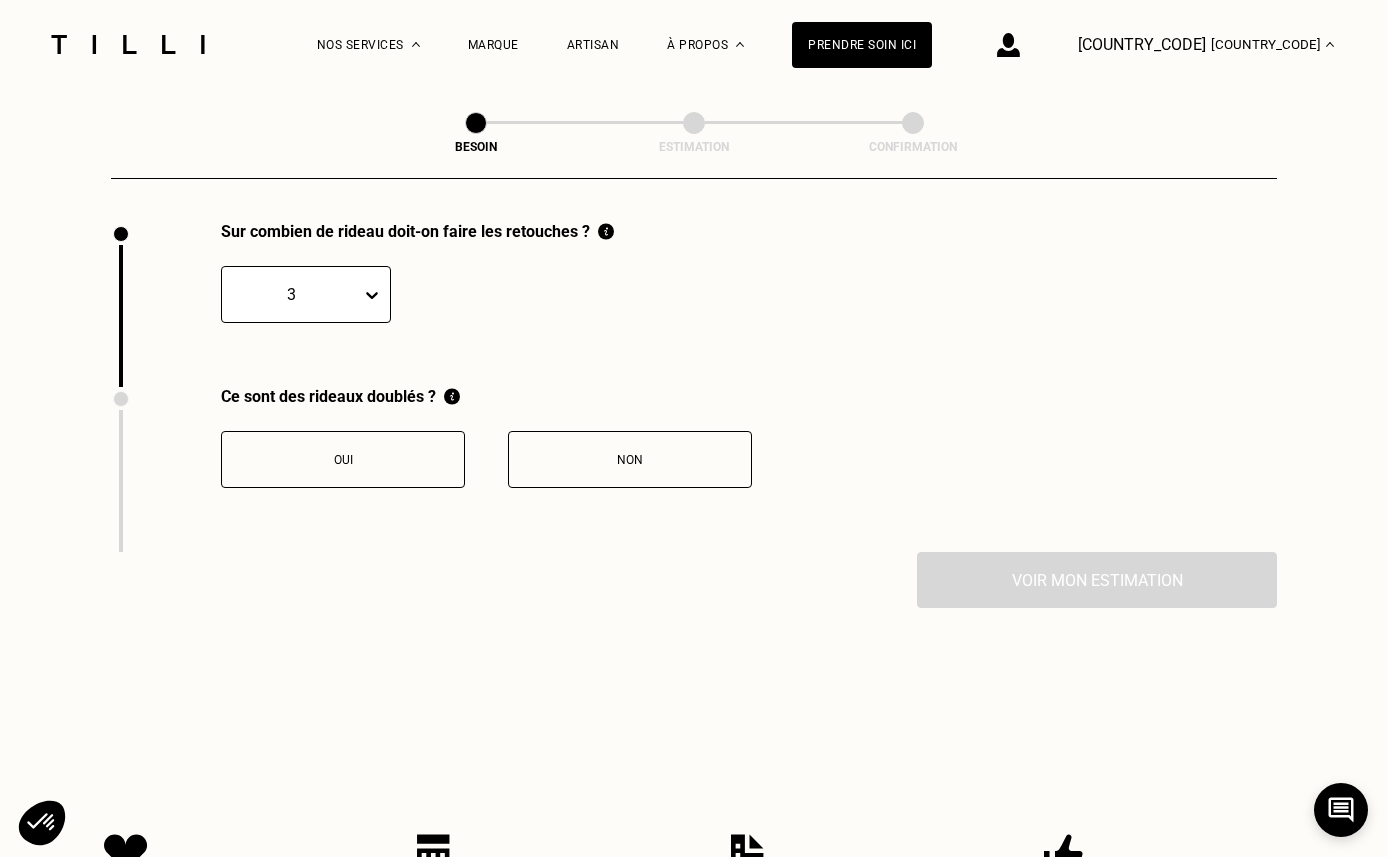 click on "Non" at bounding box center [343, 460] 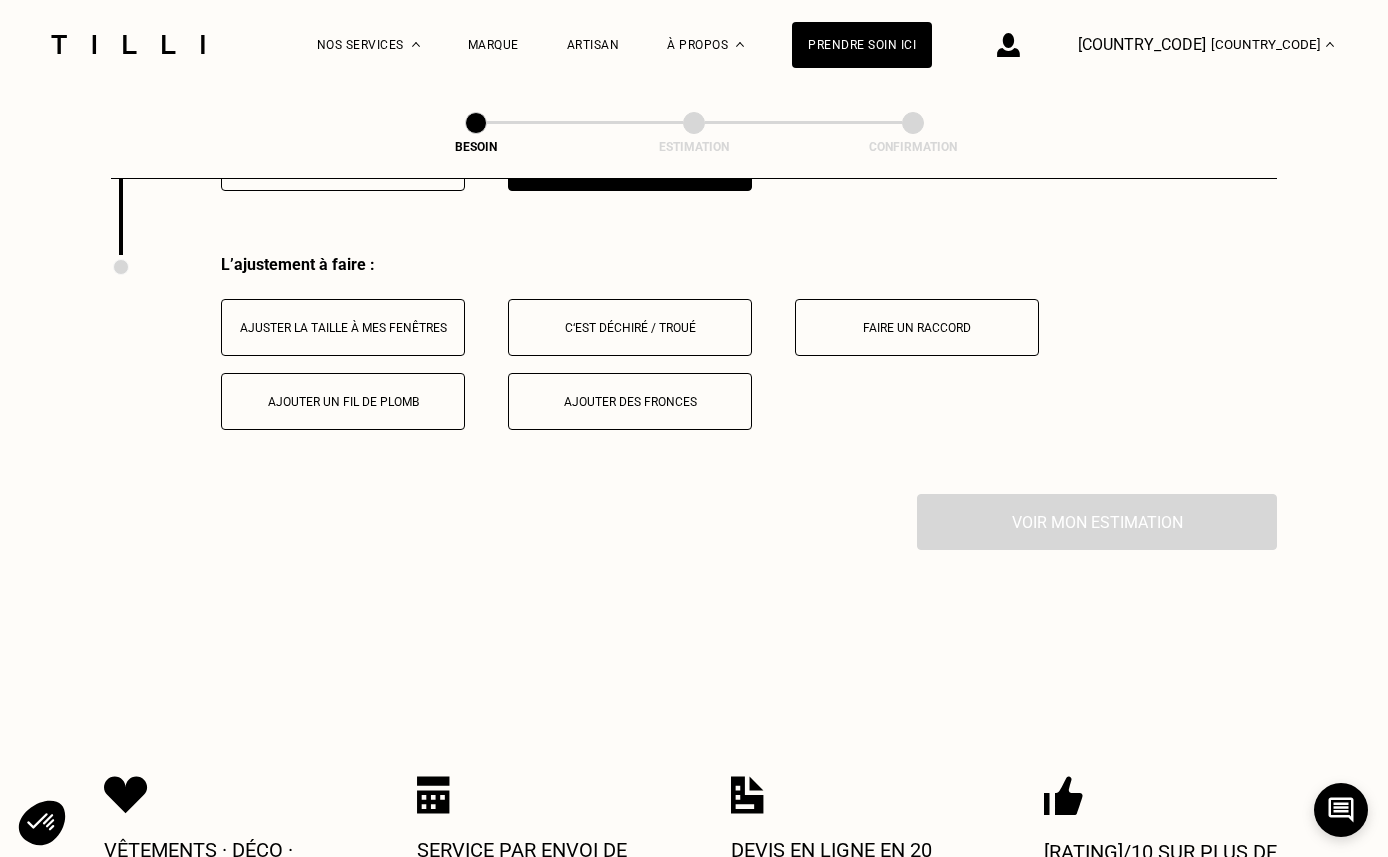 scroll, scrollTop: 2530, scrollLeft: 0, axis: vertical 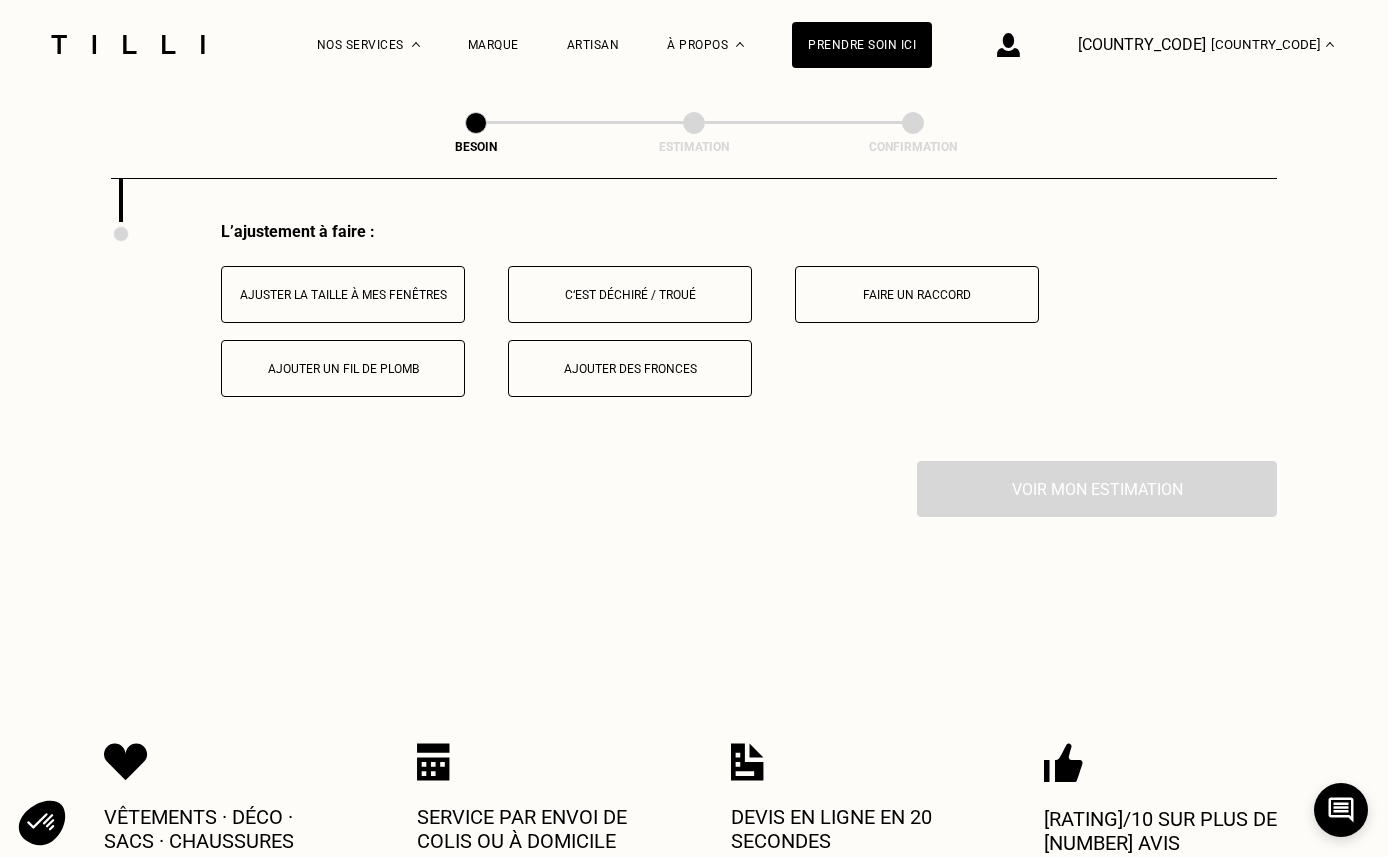 click on "Ajuster la taille à mes fenêtres" at bounding box center (343, 294) 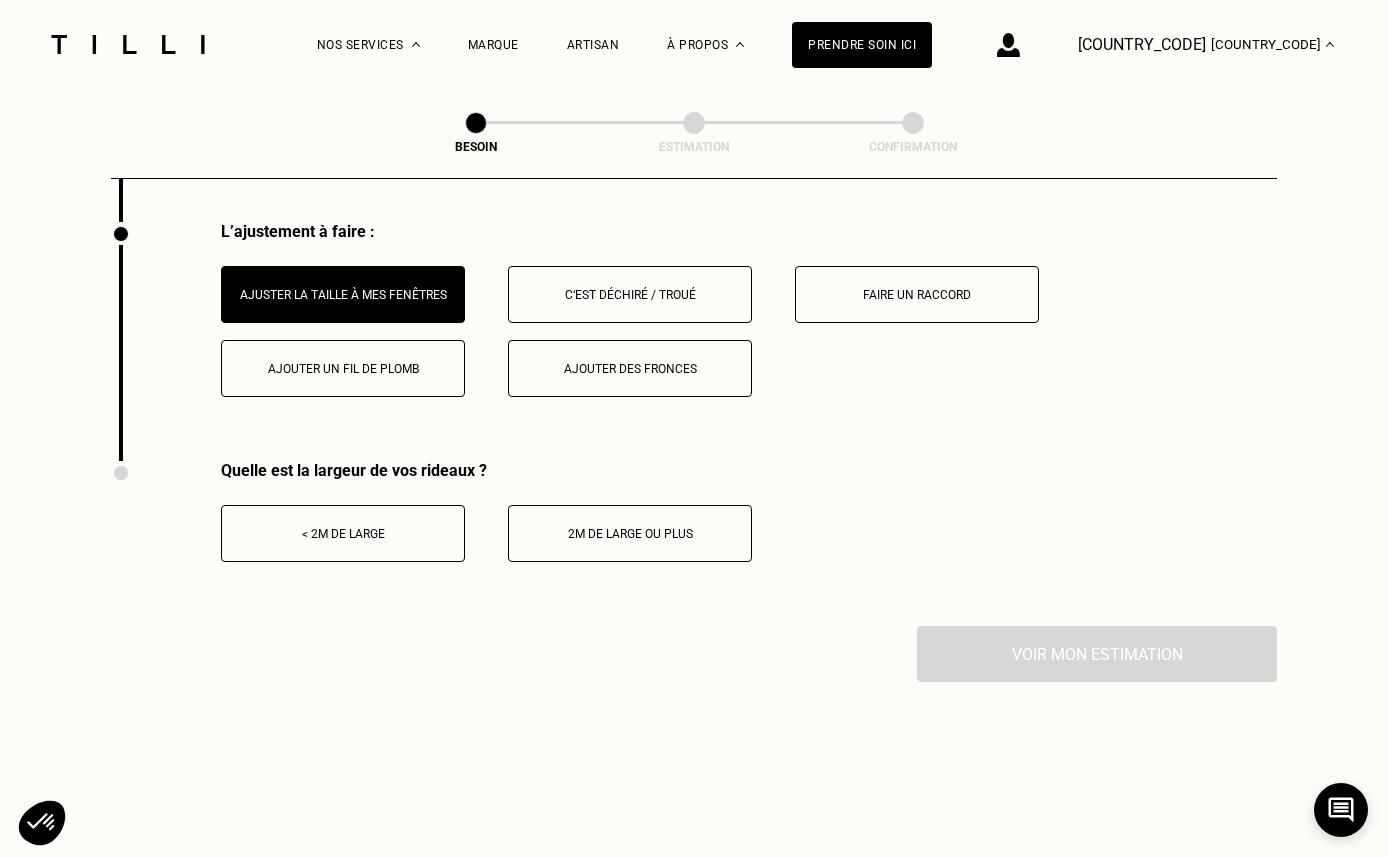 click on "< 2m de large" at bounding box center [630, 295] 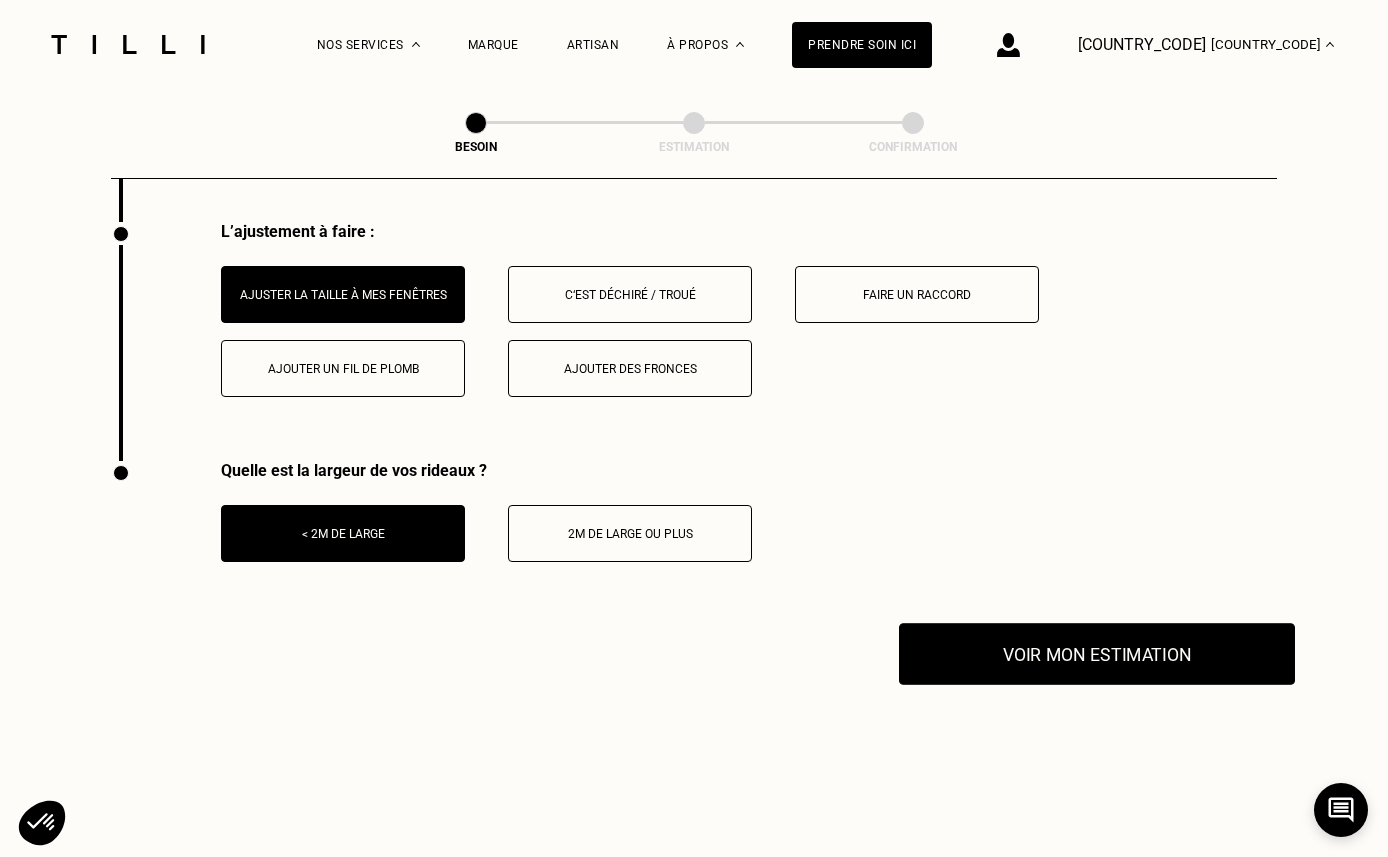 click on "Voir mon estimation" at bounding box center (1097, 654) 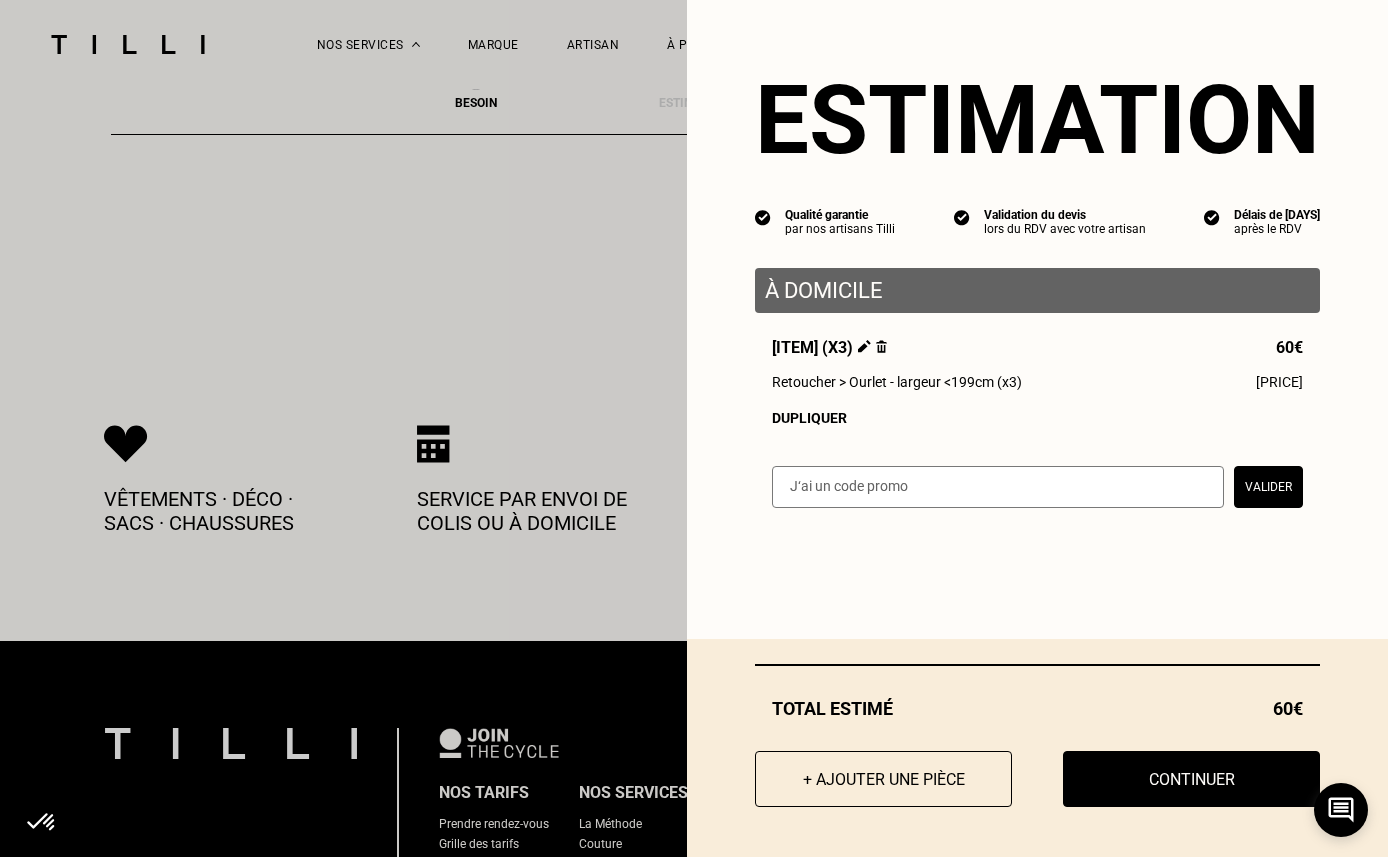 scroll, scrollTop: 3025, scrollLeft: 0, axis: vertical 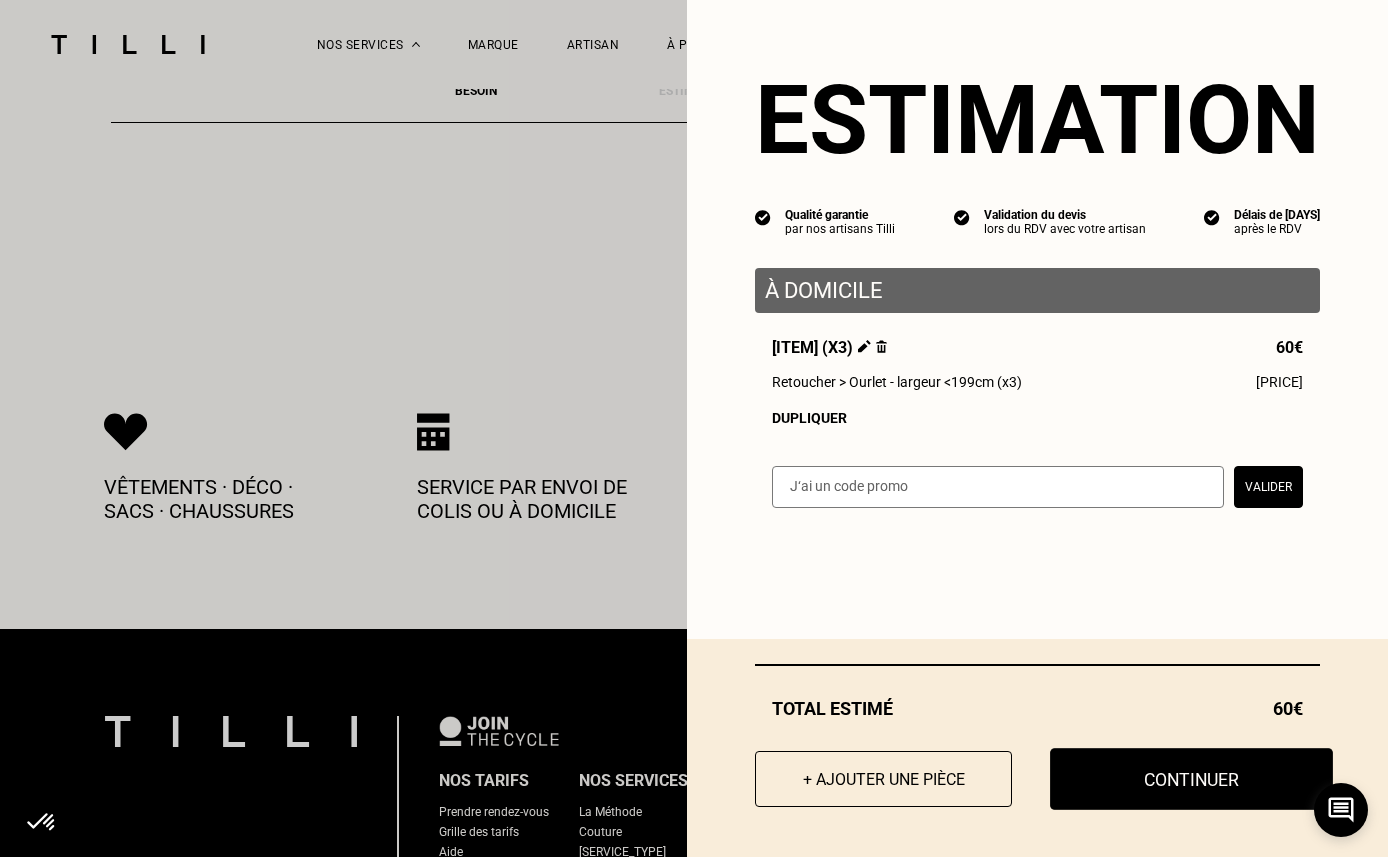 click on "Continuer" at bounding box center [1191, 779] 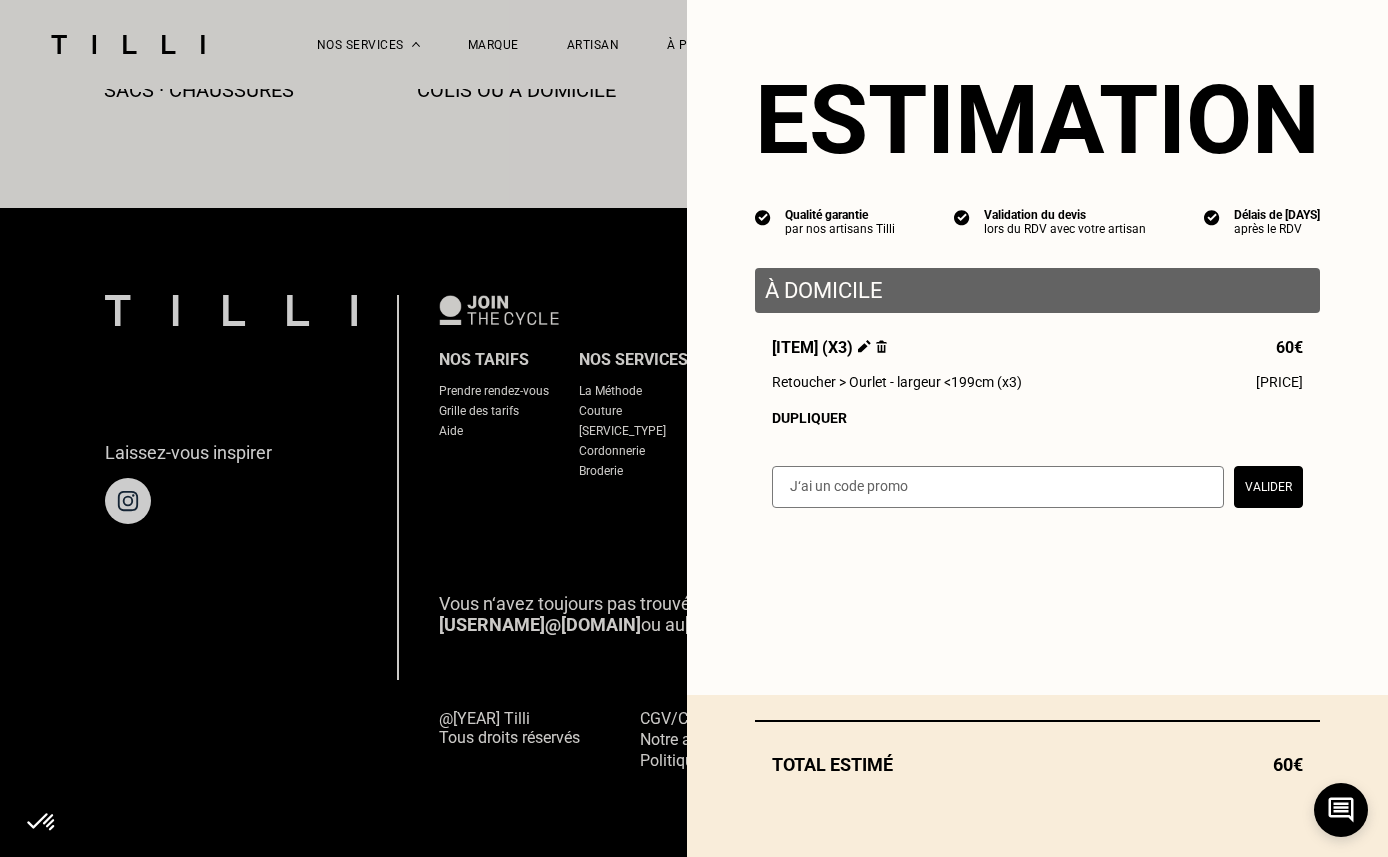 scroll, scrollTop: 1164, scrollLeft: 0, axis: vertical 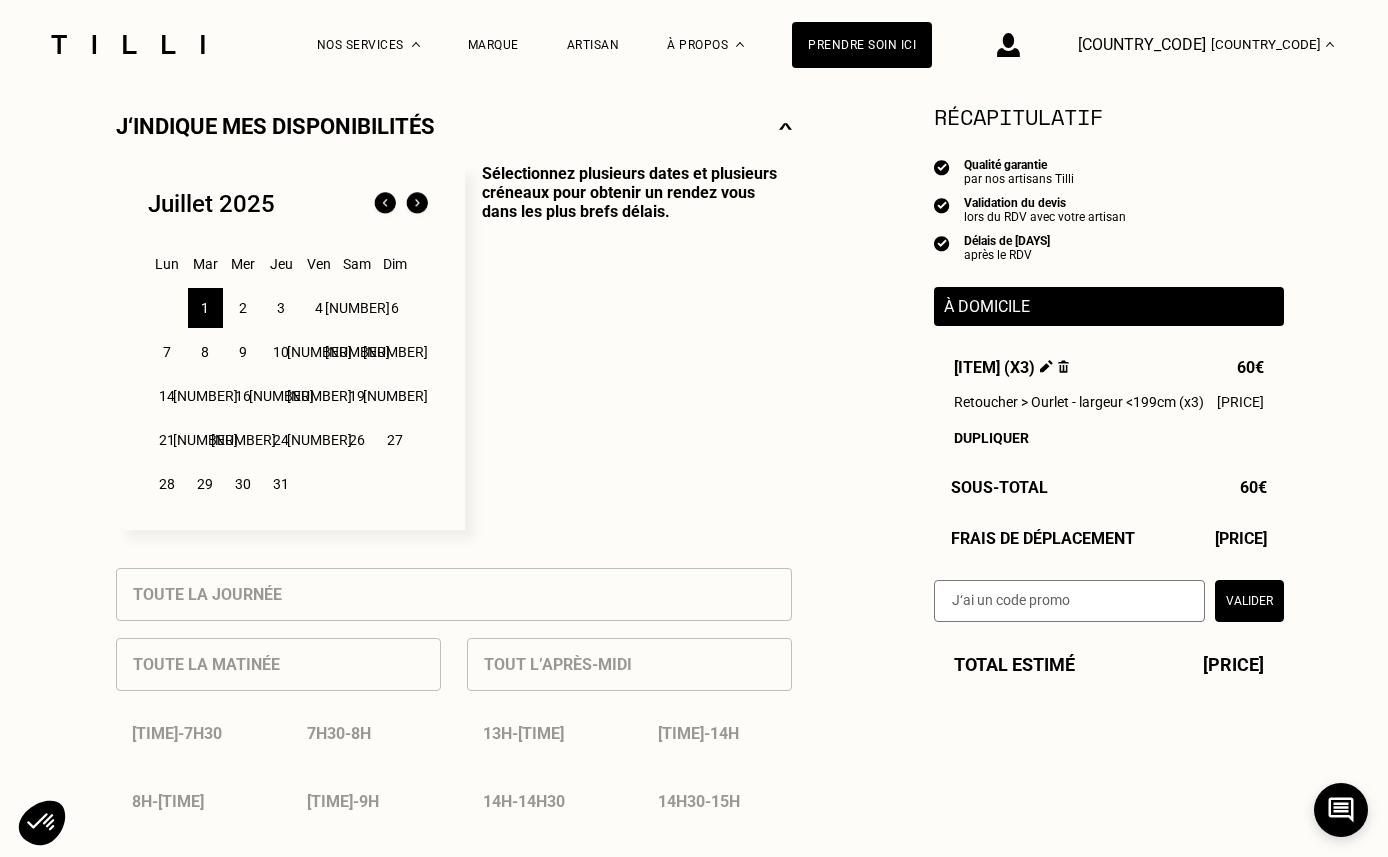click on "1" at bounding box center [205, 308] 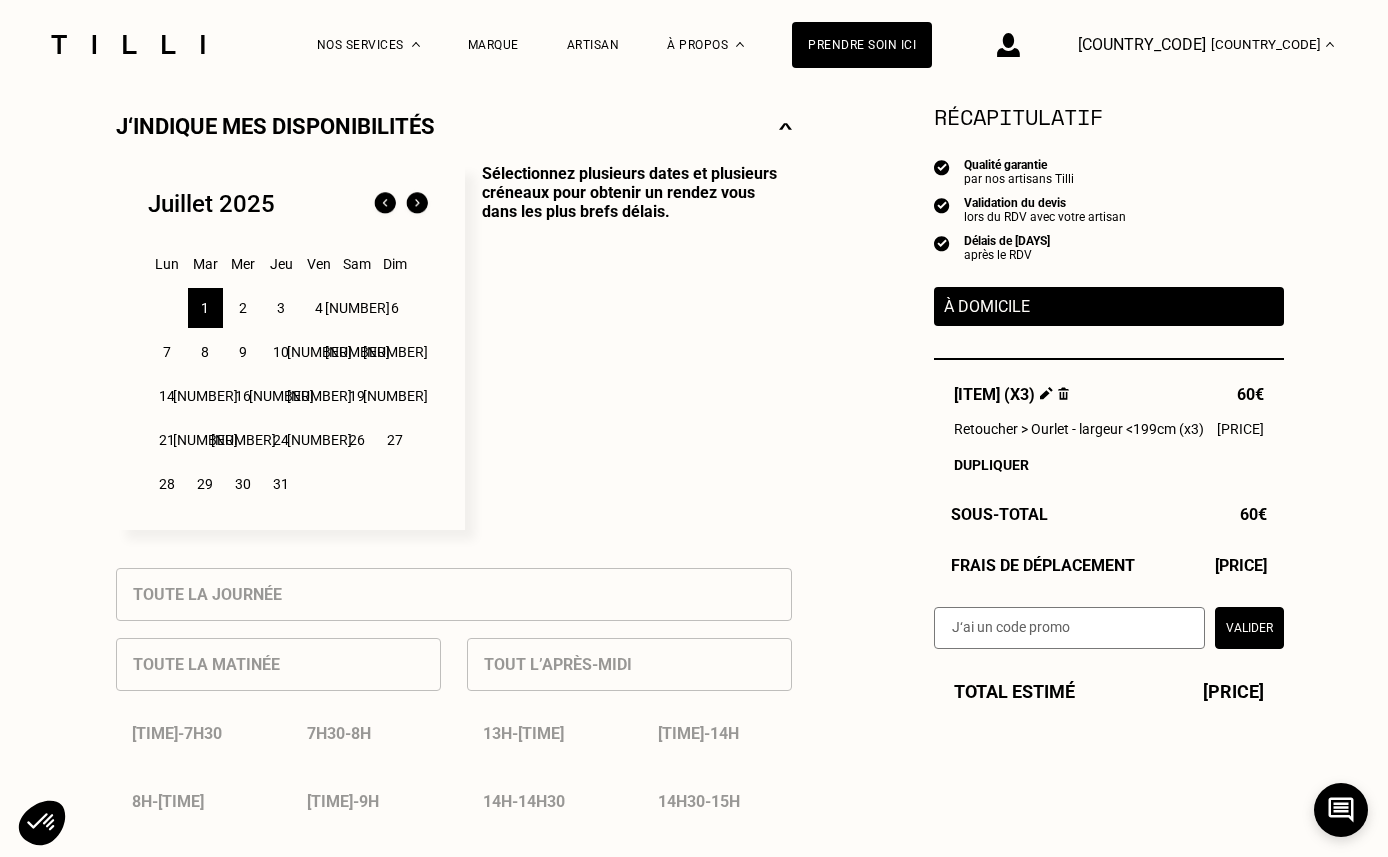click on "2" at bounding box center (243, 308) 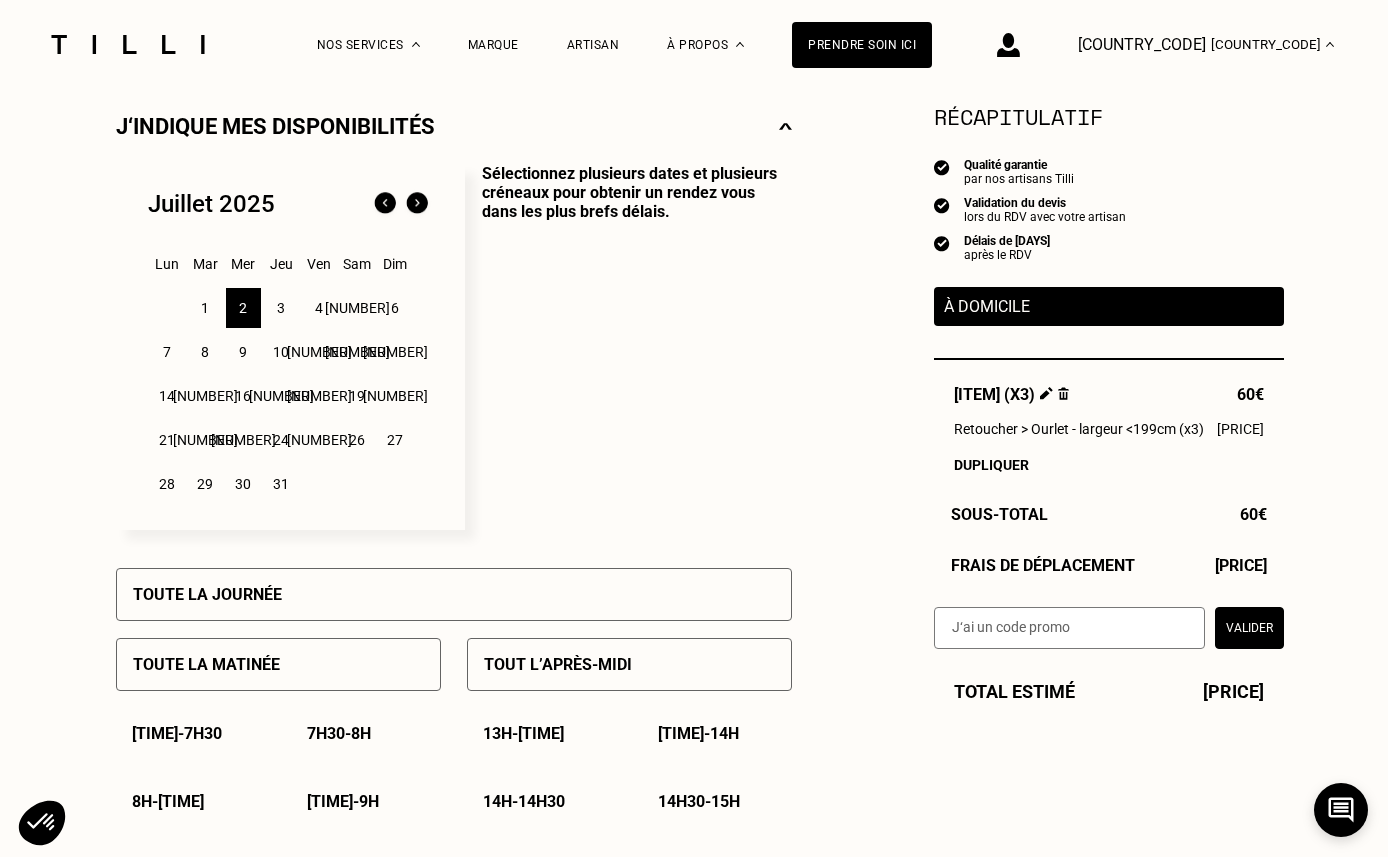 click on "Toute la journée" at bounding box center (207, 594) 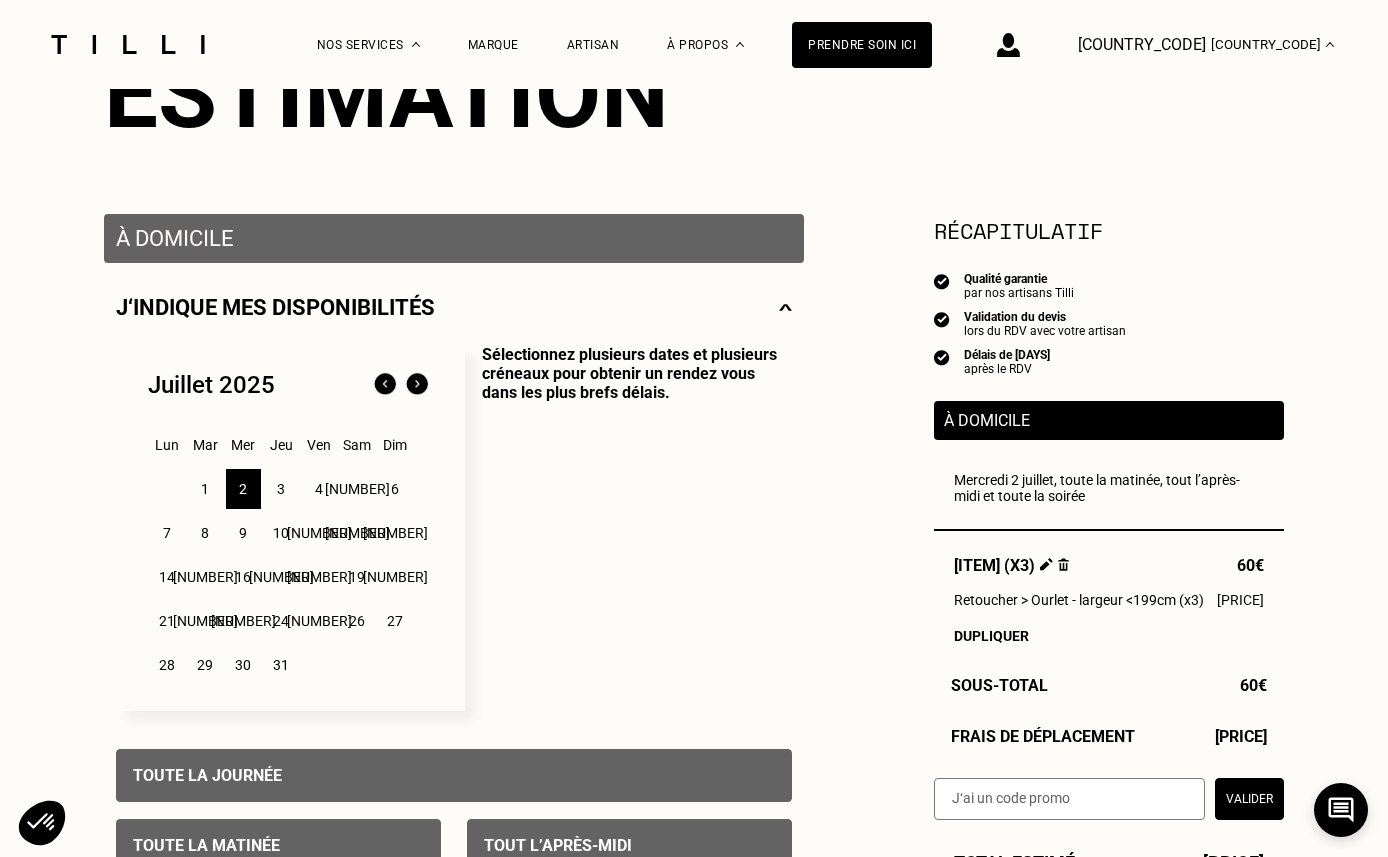 scroll, scrollTop: 253, scrollLeft: 0, axis: vertical 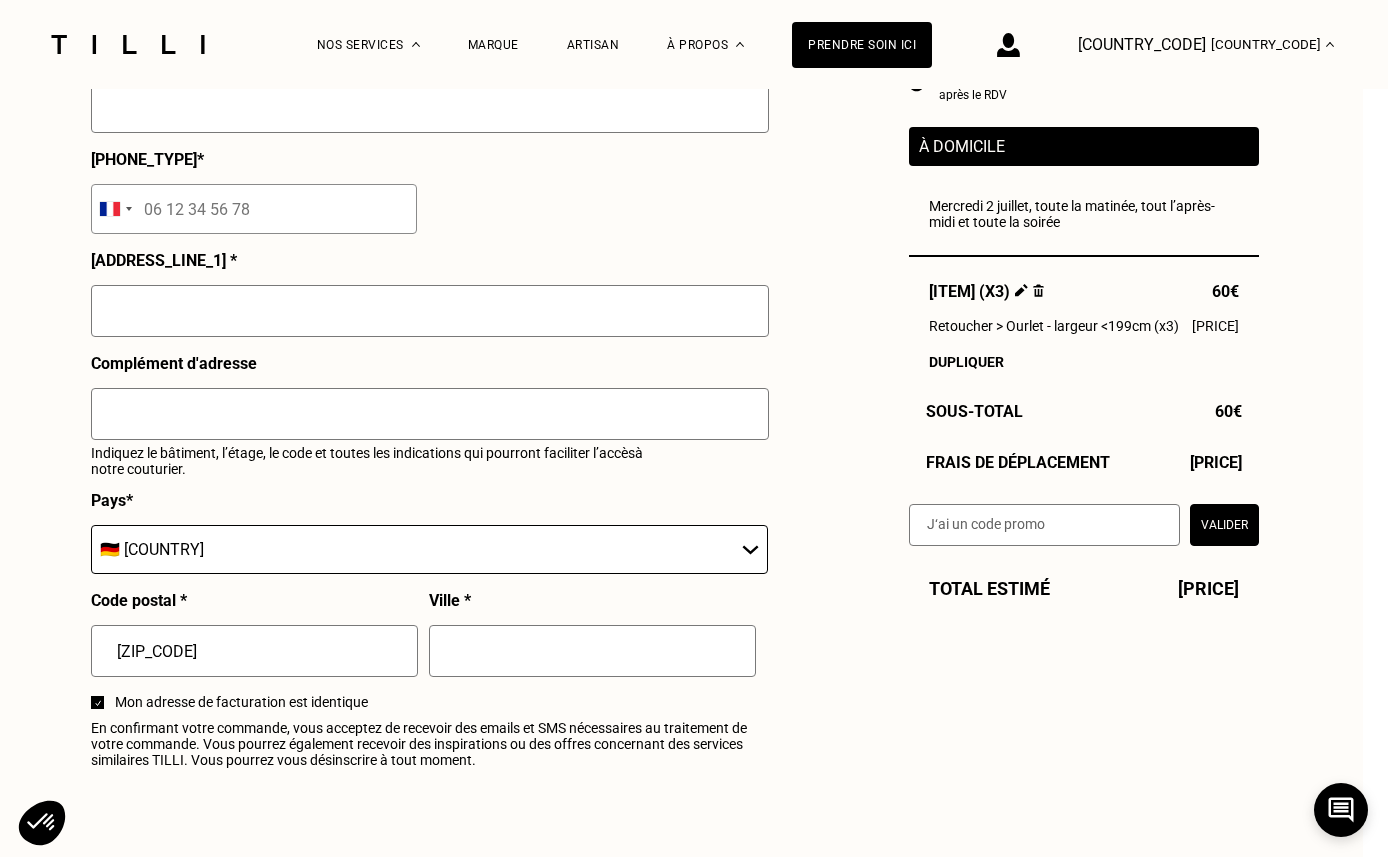 click on "[ZIP_CODE]" at bounding box center [254, 651] 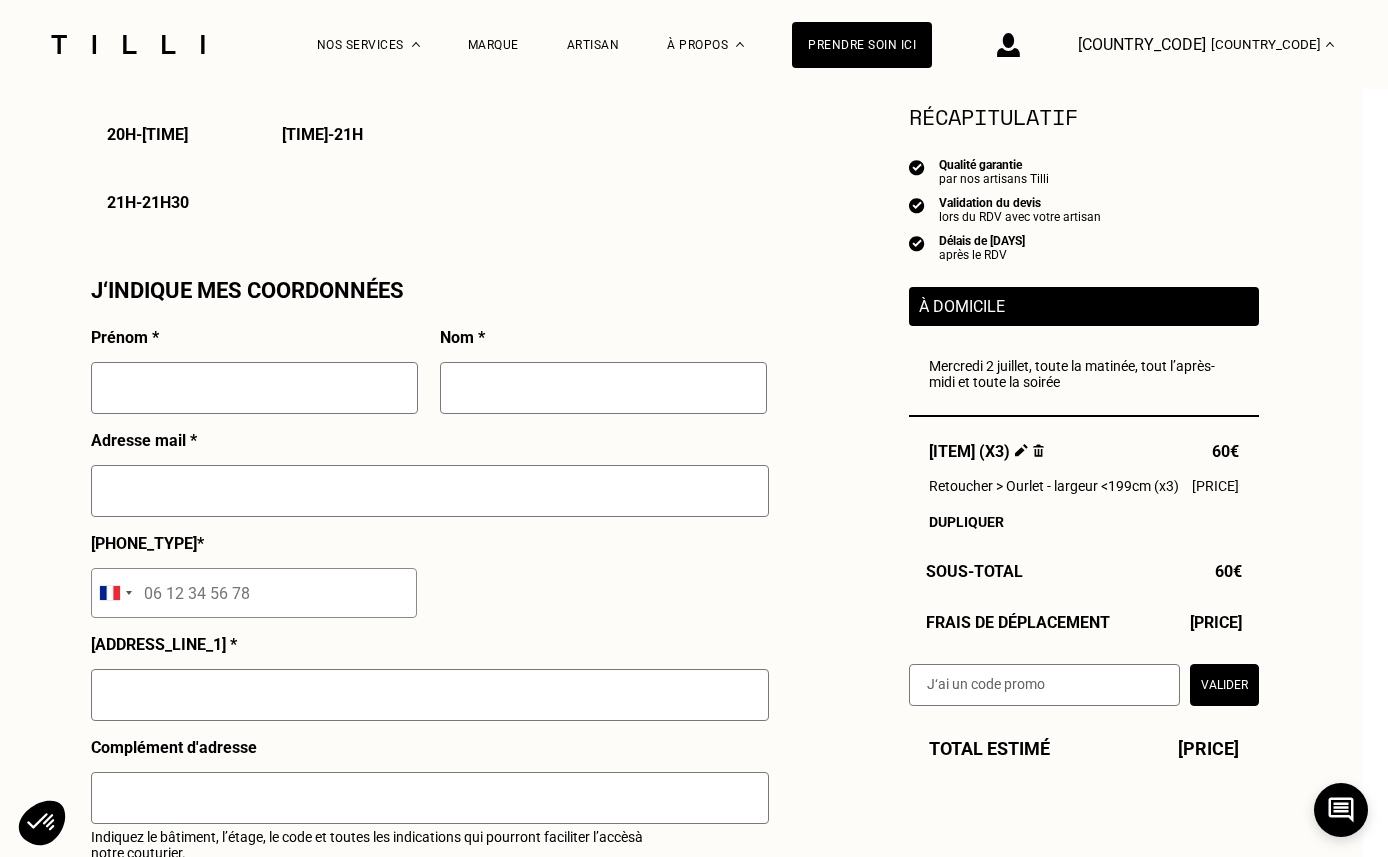 scroll, scrollTop: 1658, scrollLeft: 25, axis: both 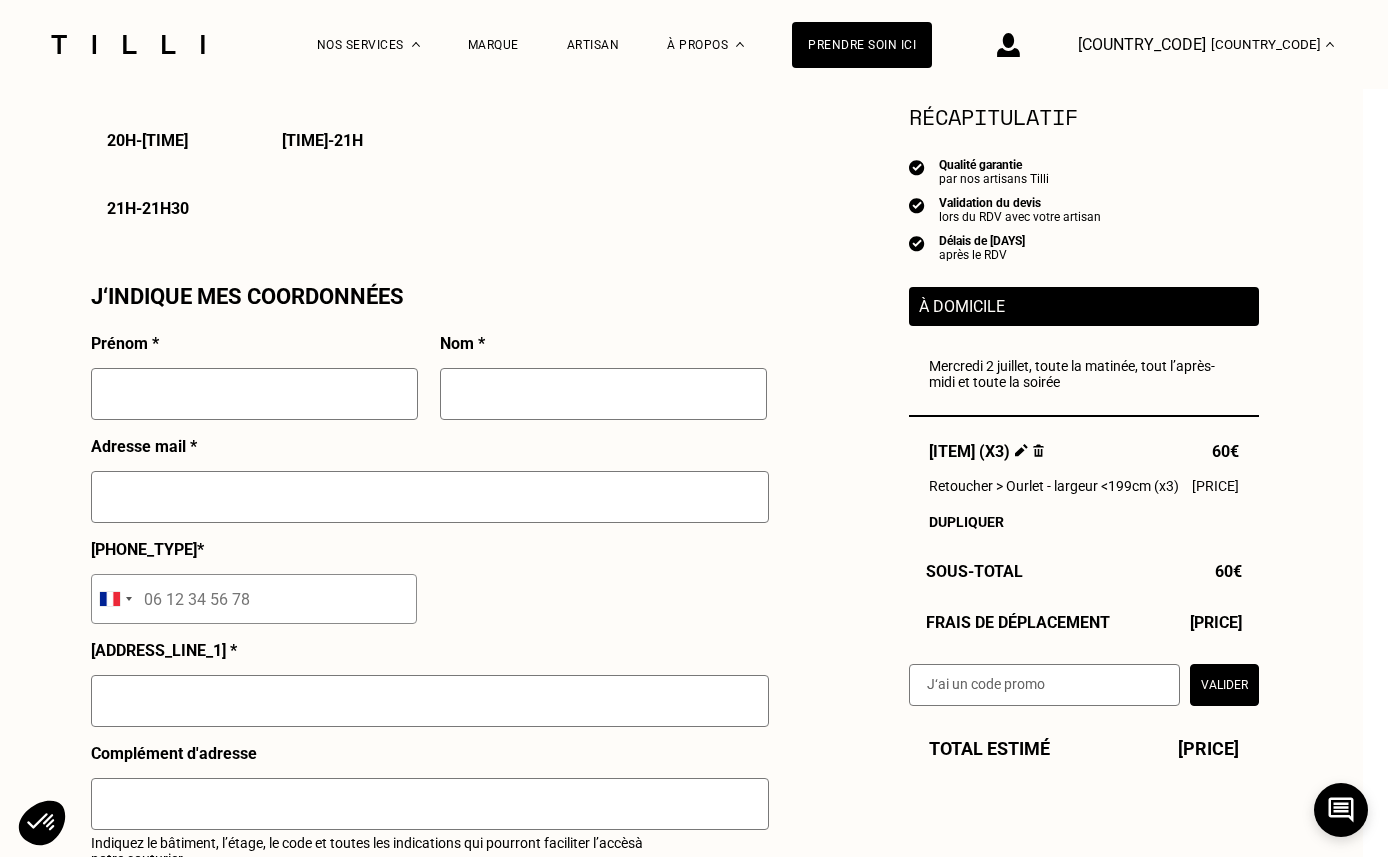 type on "[POSTAL_CODE]" 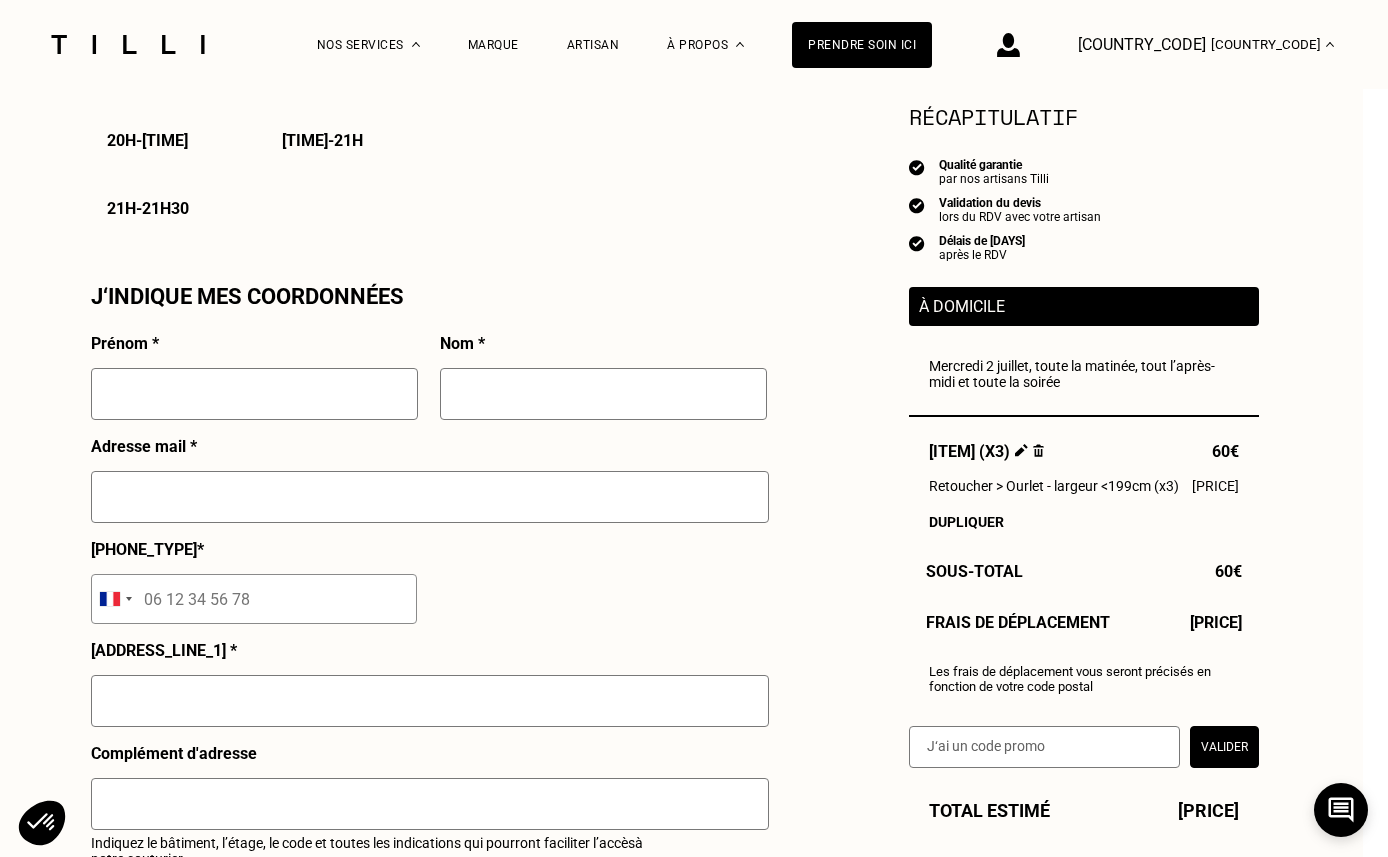 click at bounding box center (254, 394) 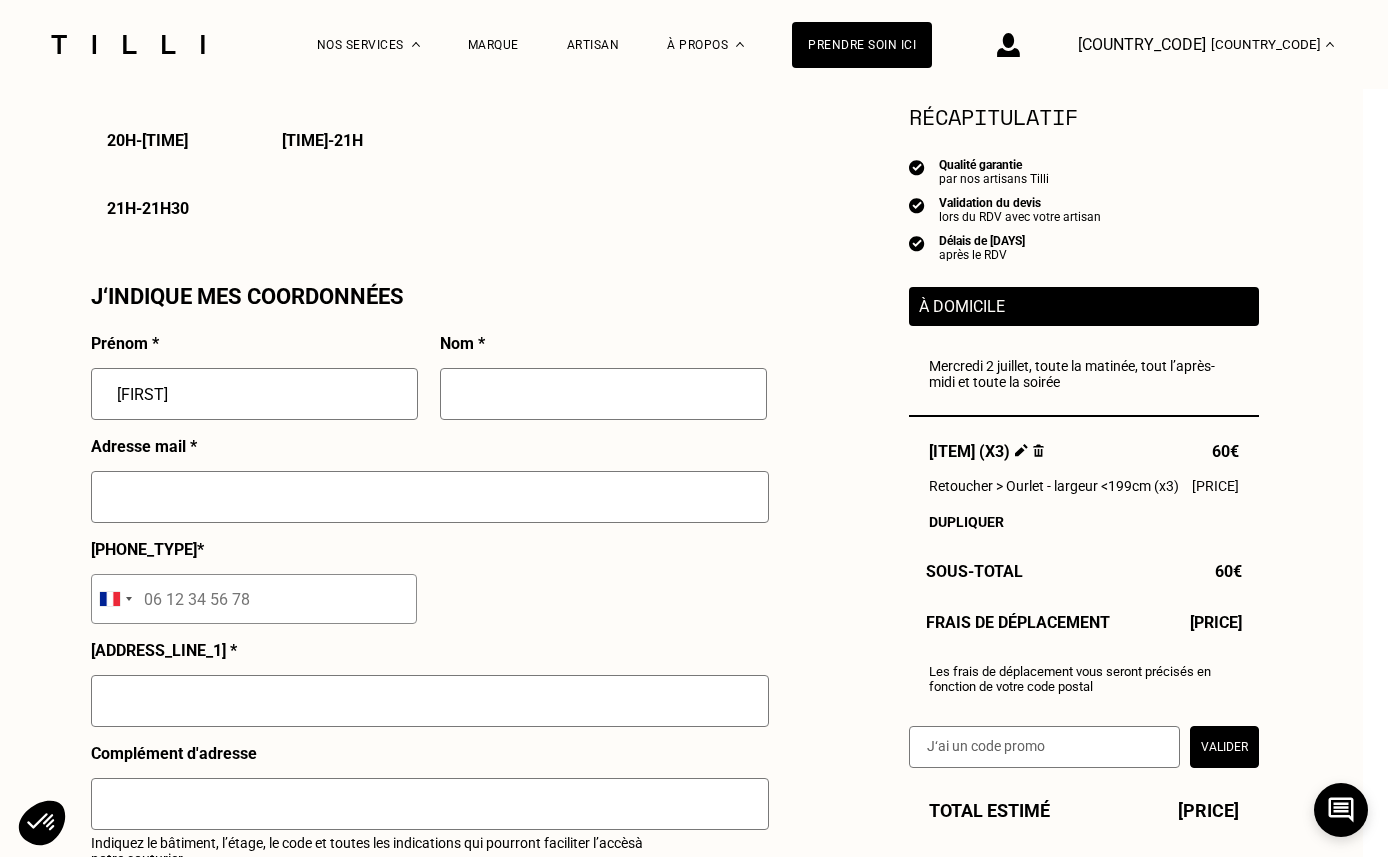 type on "[FIRST]" 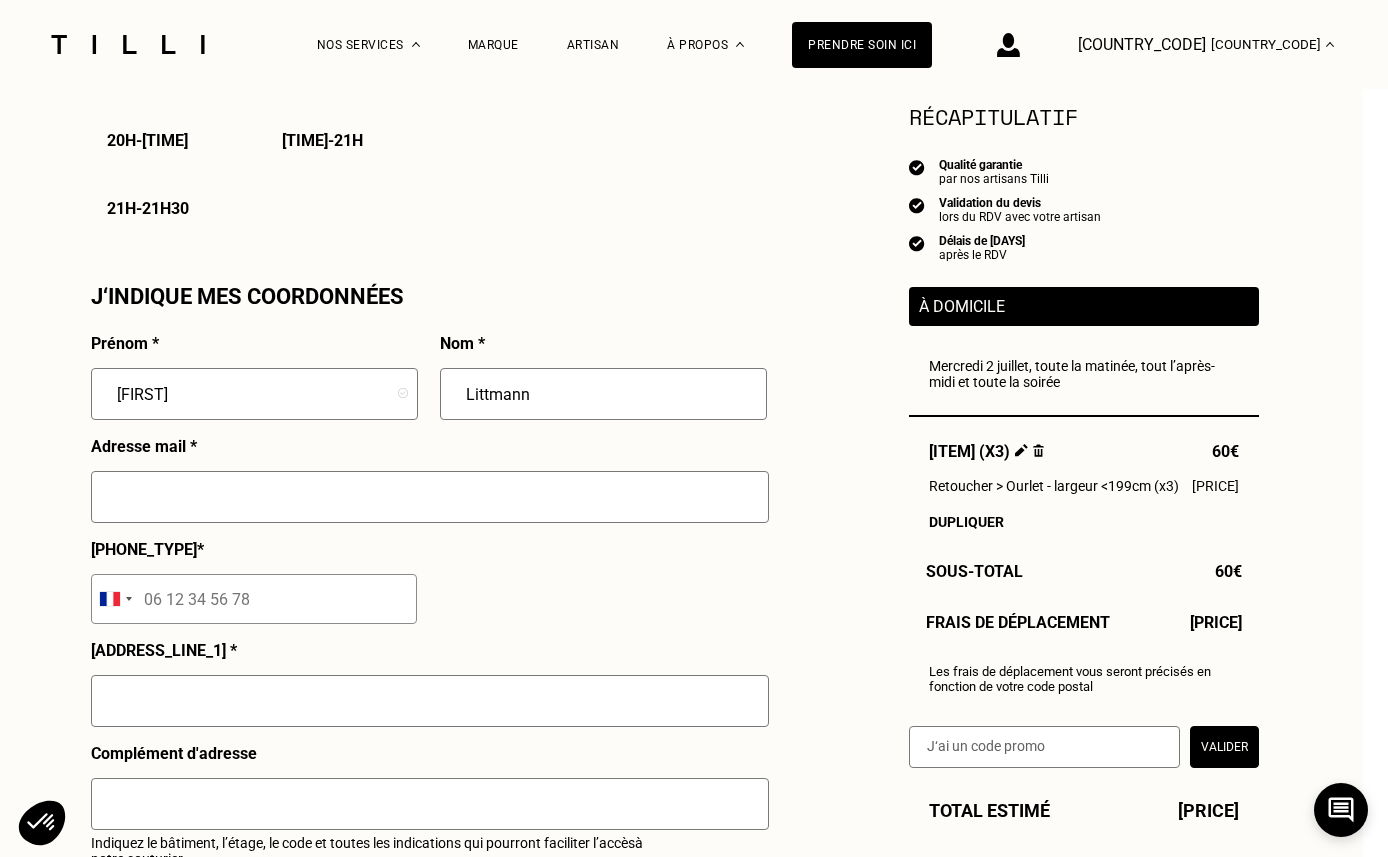 type on "Littmann" 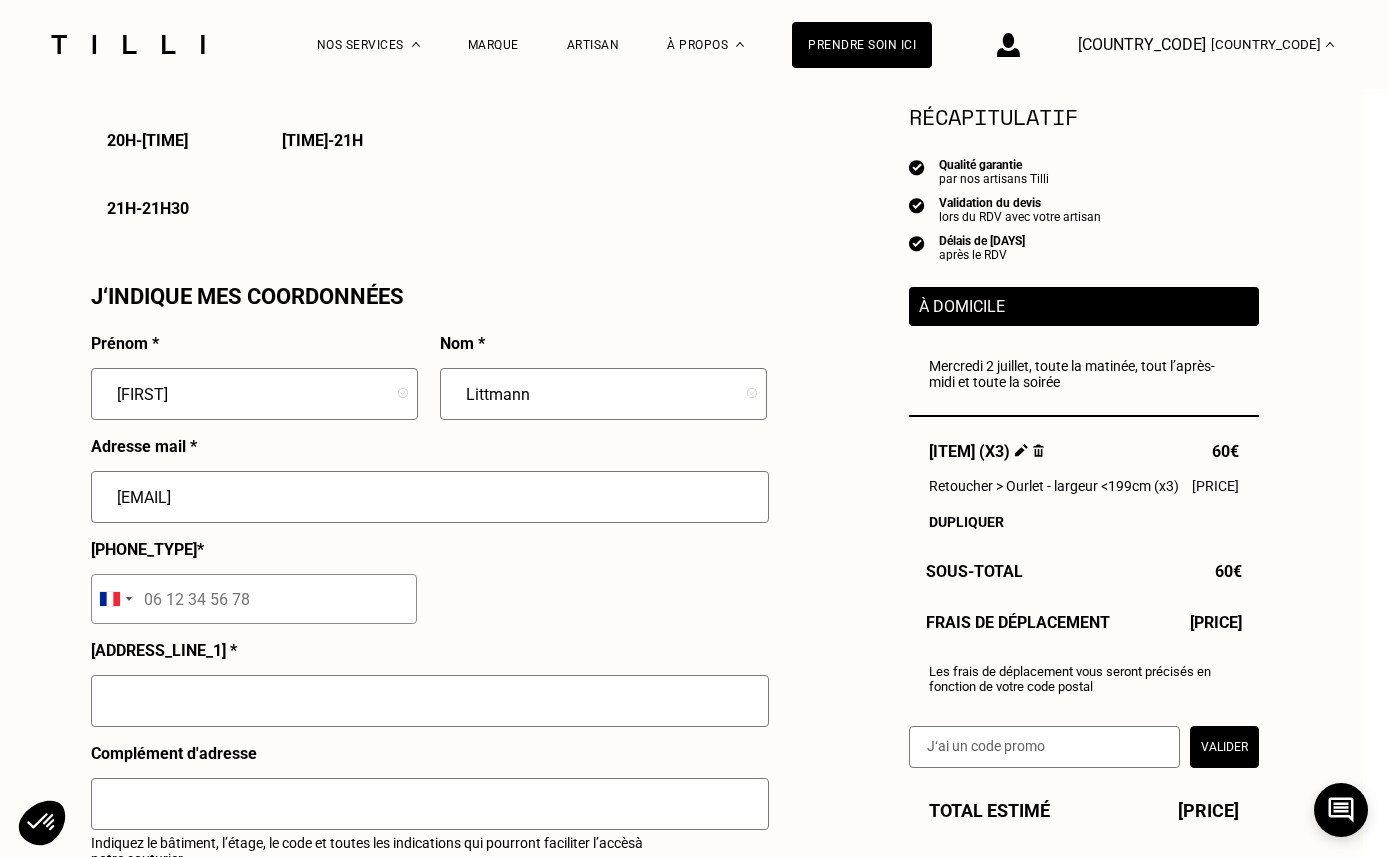 type on "[EMAIL]" 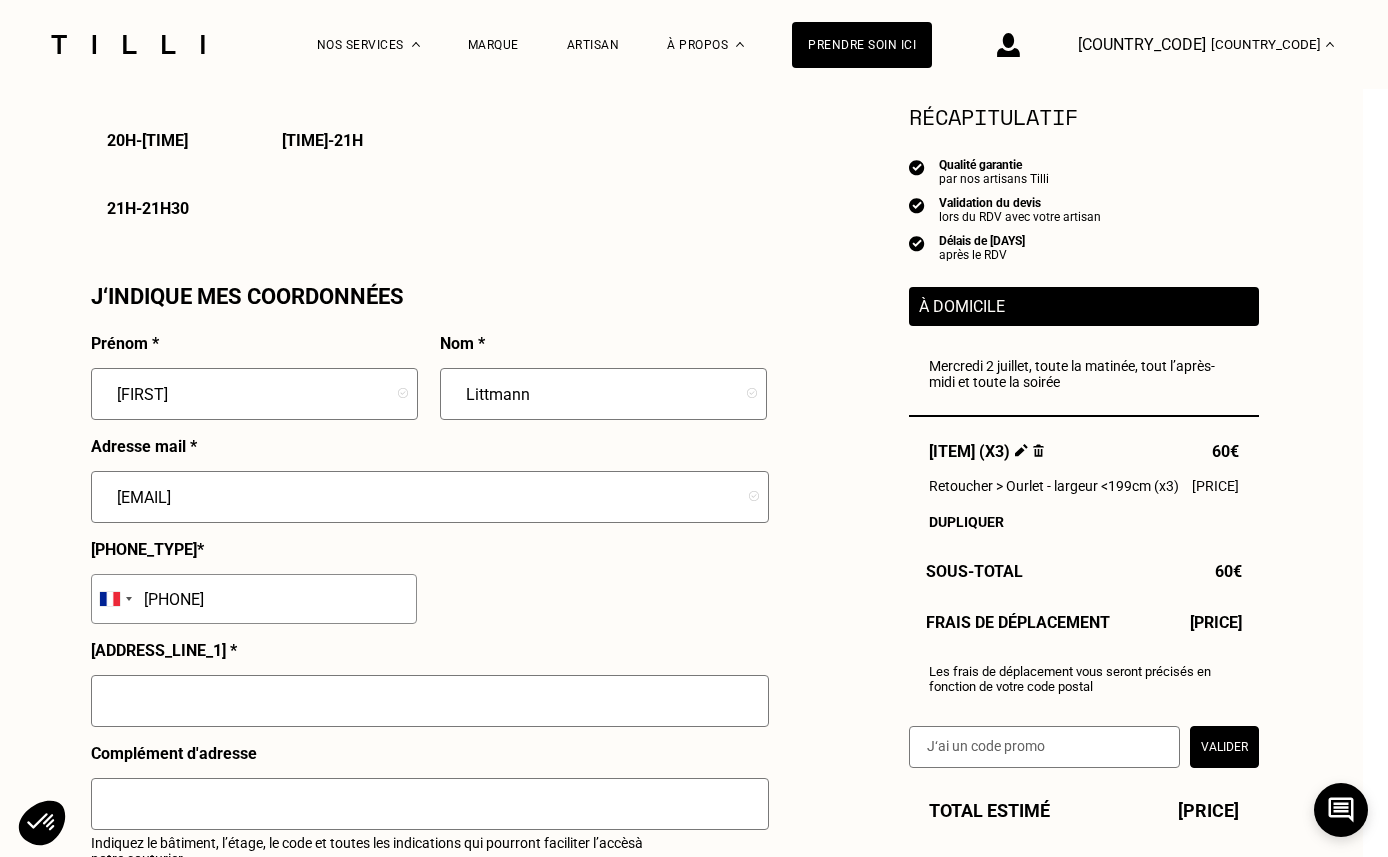 type on "[PHONE]" 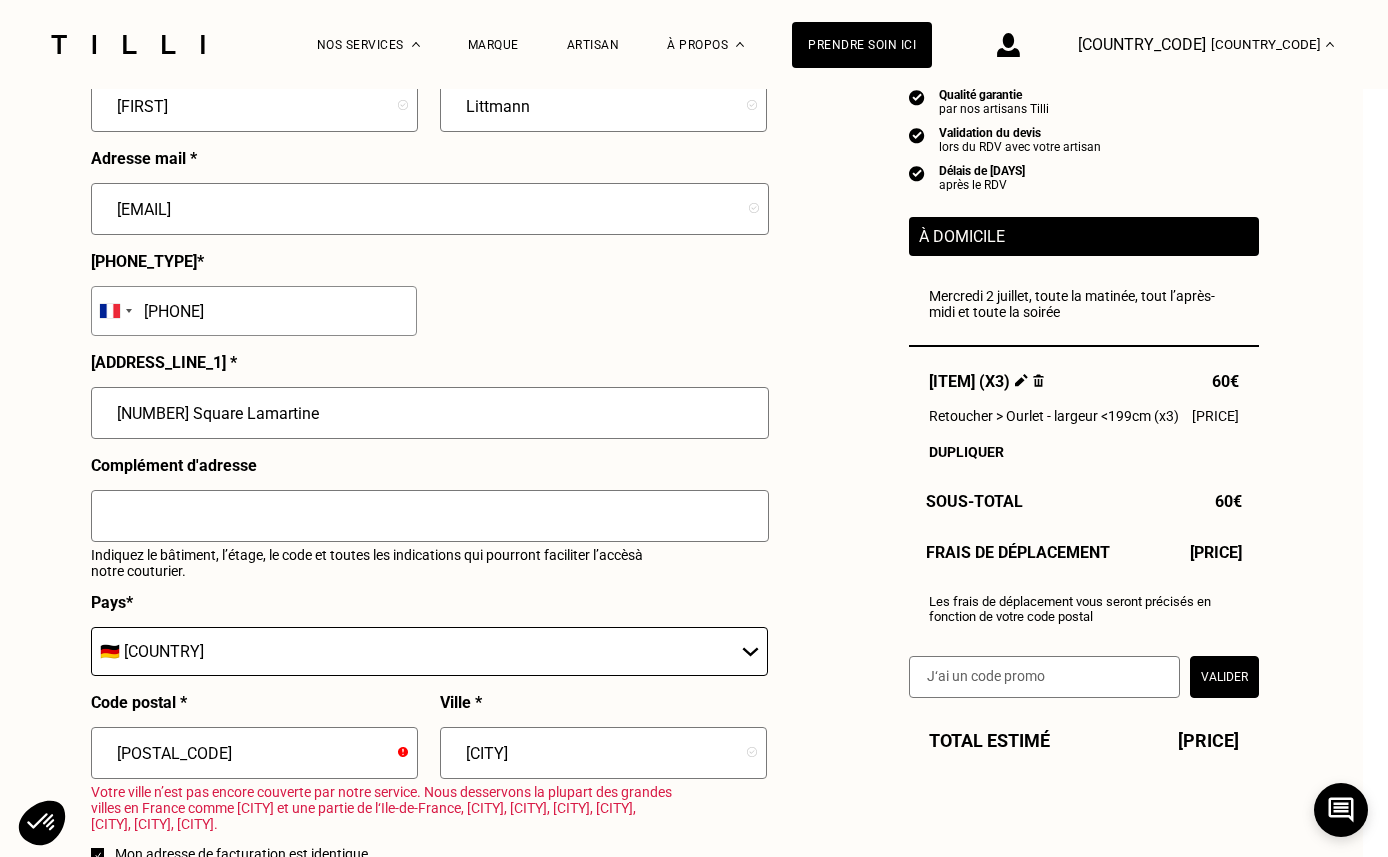 scroll, scrollTop: 1947, scrollLeft: 25, axis: both 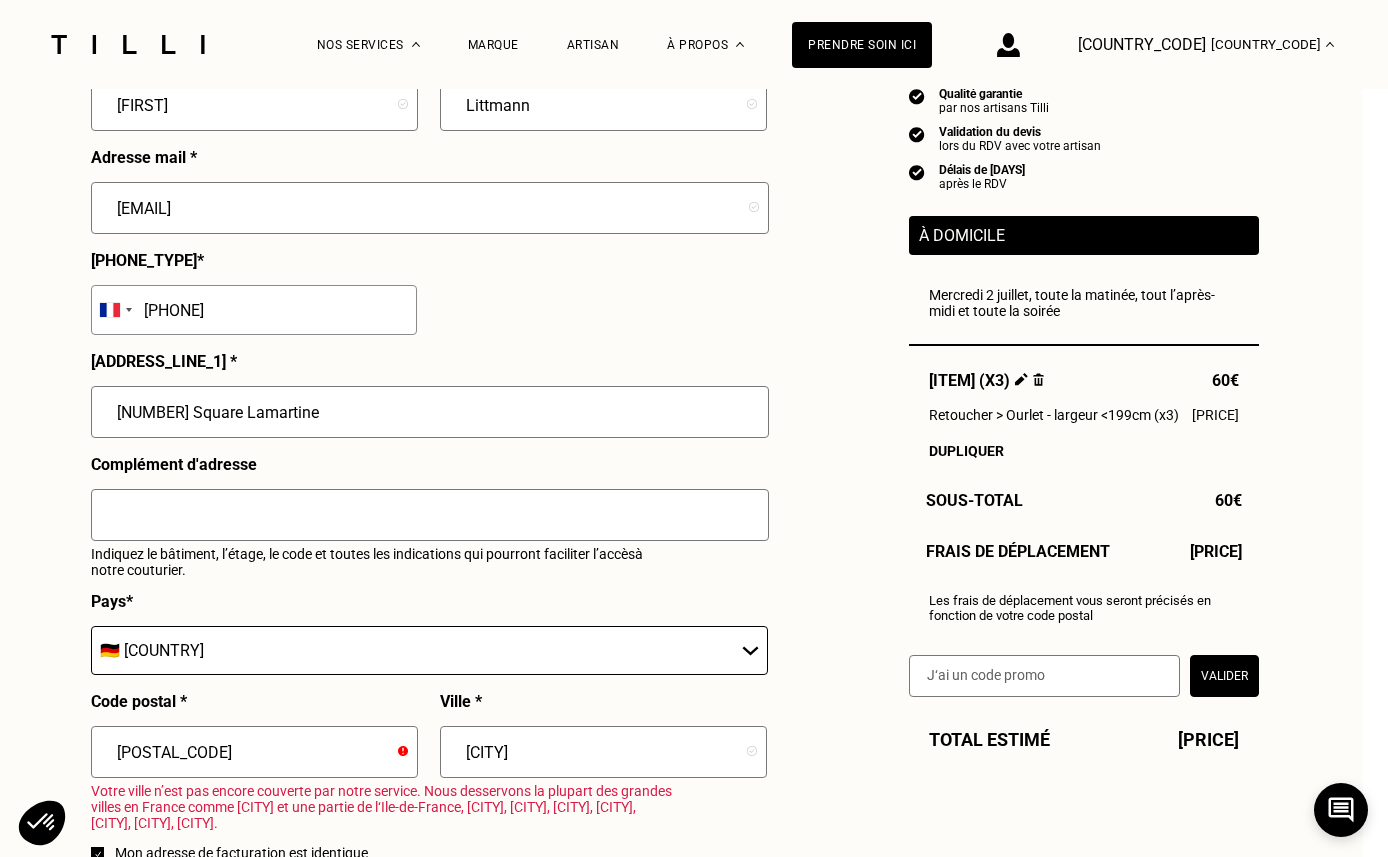 type on "[NUMBER] Square Lamartine" 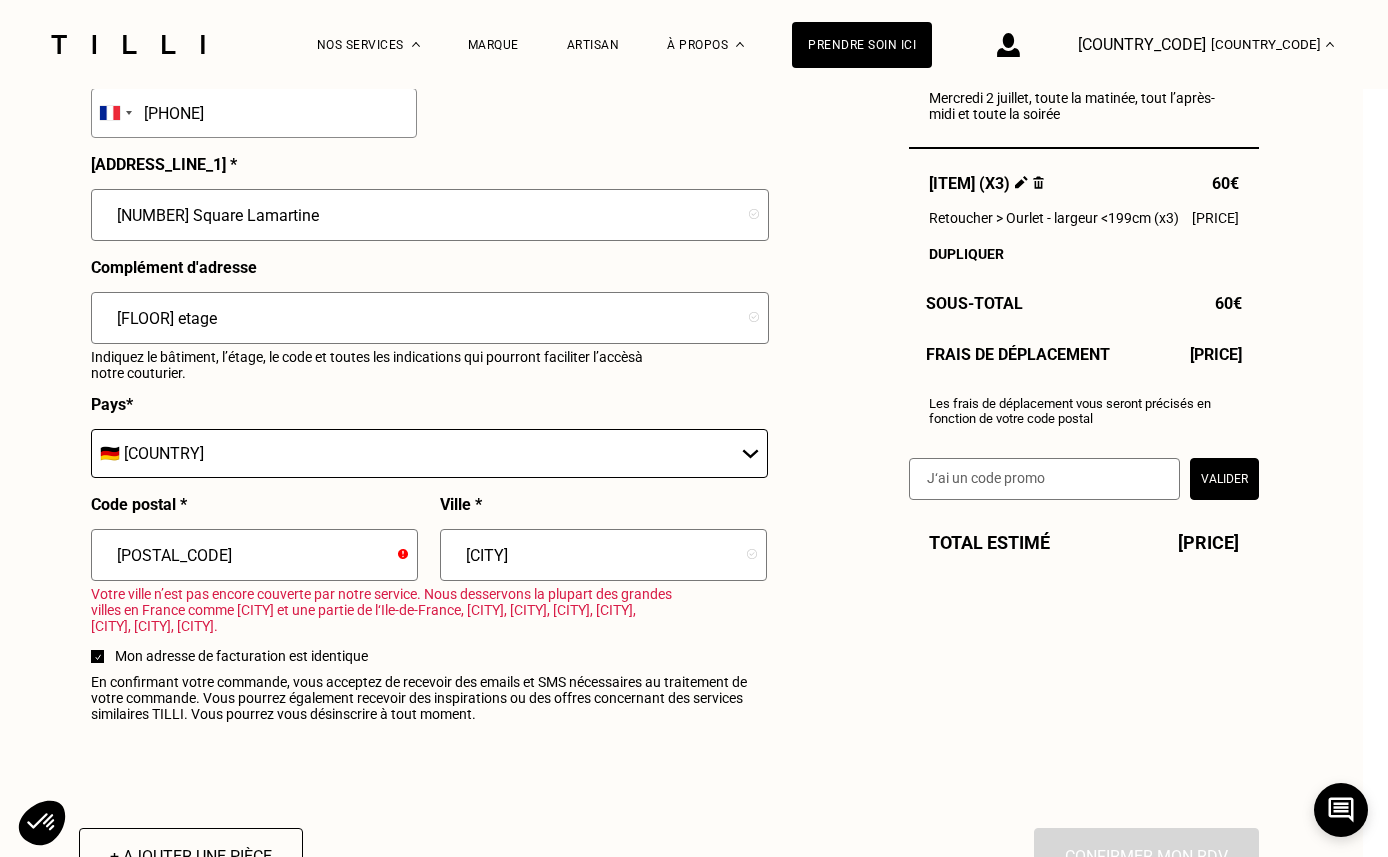 scroll, scrollTop: 2146, scrollLeft: 25, axis: both 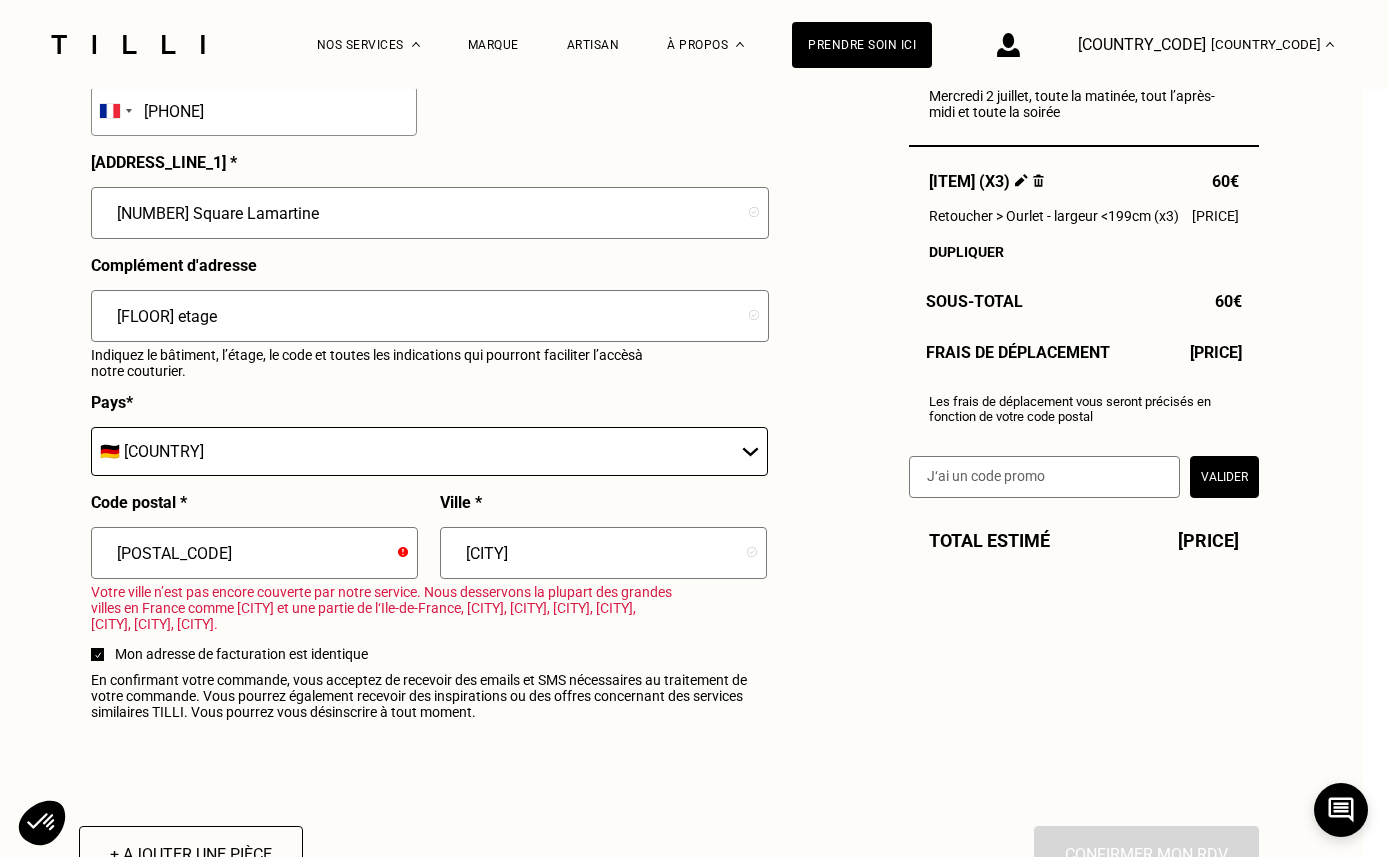 type on "[FLOOR] etage" 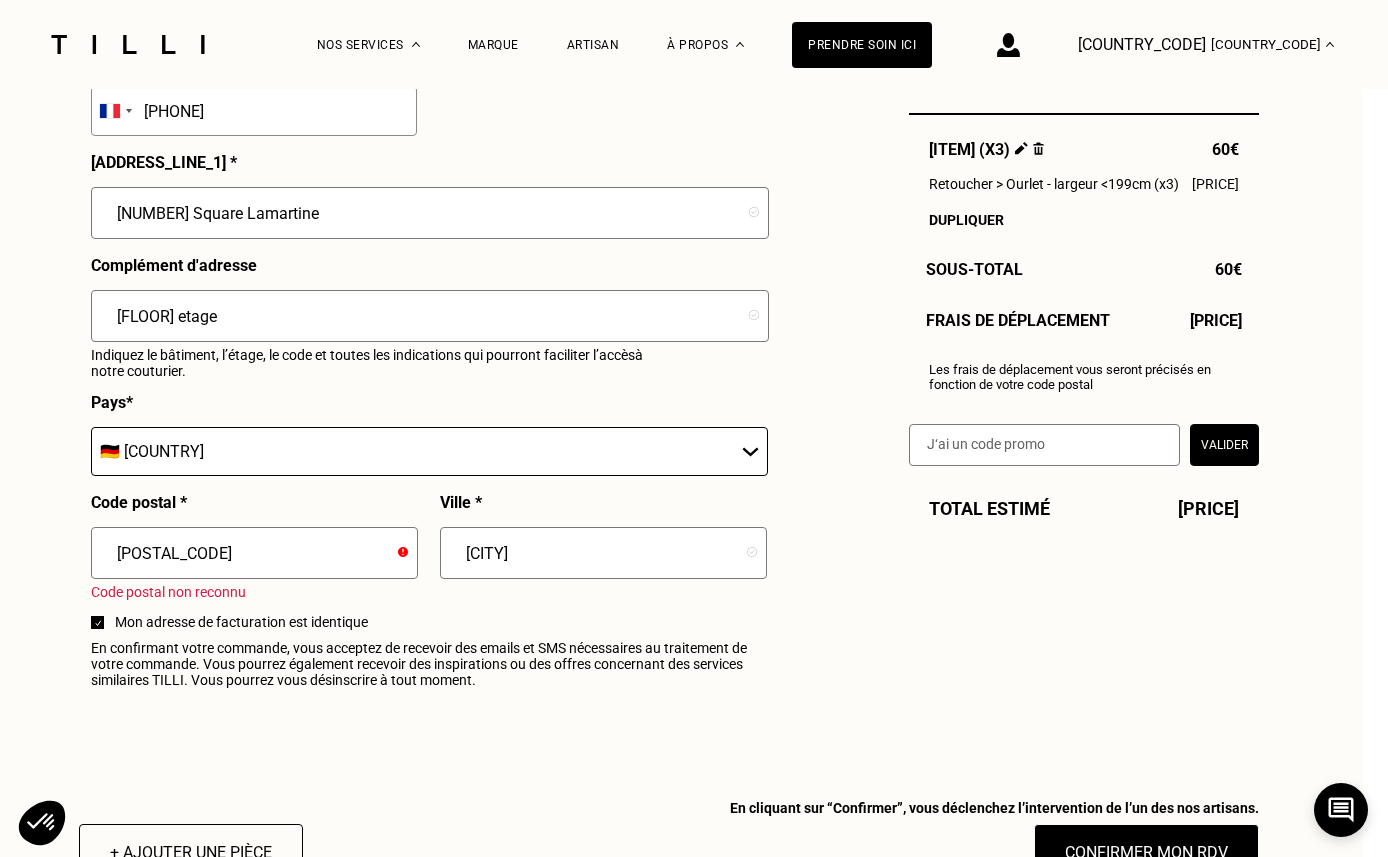 type on "[POSTAL_CODE]" 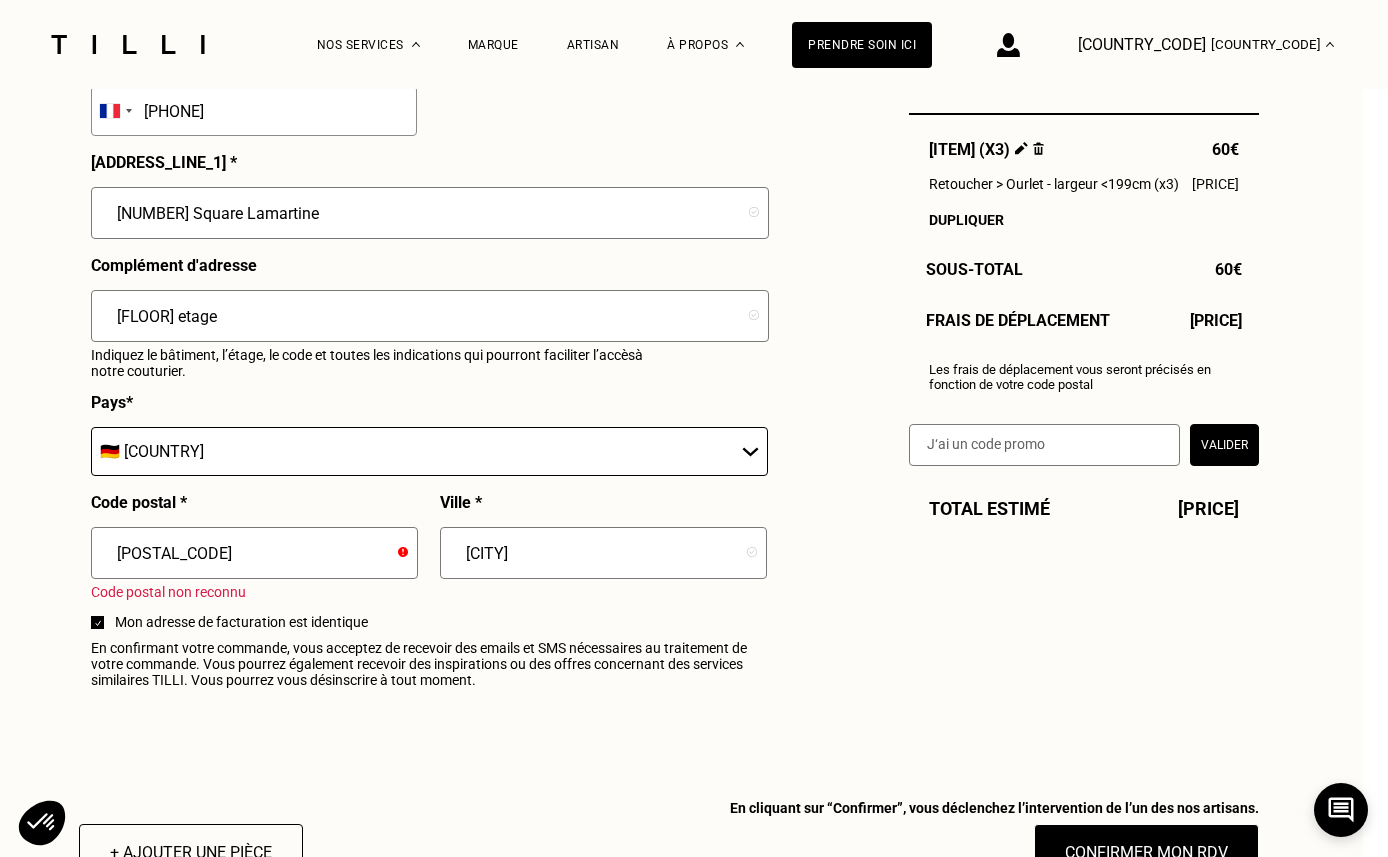click on "Estimation Récapitulatif Qualité garantie par nos artisans Tilli Validation du devis lors du RDV avec votre artisan Délais de [DAYS] après le RDV À domicile  Mercredi [DAY] [MONTH], toute la matinée, tout l’après-midi et toute la soirée Rideaux (x3) [PRICE] Retoucher > Ourlet - largeur <199cm (x3) [PRICE] Dupliquer Sous-Total   [PRICE] Frais de déplacement   [PRICE] Les frais de déplacement vous seront précisés en fonction de votre code postal Valider Total estimé [PRICE] À domicile J‘indique mes disponibilités Juillet [YEAR] Lun Mar Mer Jeu Ven Sam Dim 1 2 3 4 5 6 7 8 9 10 11 12 13 14 15 16 17 18 19 20 21 22 23 24 25 26 27 28 29 30 31 Sélectionnez plusieurs dates et plusieurs créneaux pour obtenir un rendez vous dans les plus brefs délais. Toute la journée Toute la matinée [TIME]  -  [TIME] [TIME]  -  [TIME] [TIME]  -  [TIME] [TIME]  -  [TIME] [TIME]  -  [TIME] [TIME]  -  [TIME] [TIME]  -  [TIME] [TIME]  -  [TIME] [TIME]  -  [TIME] [TIME]  -  [TIME] [TIME]  -  [TIME] [TIME]  -  [TIME] [TIME]  -  [TIME] Tout l’après-midi [TIME]  -  [TIME] [TIME]  -  [TIME] [TIME]  -  [TIME] [TIME]  -  [TIME]" at bounding box center (669, -554) 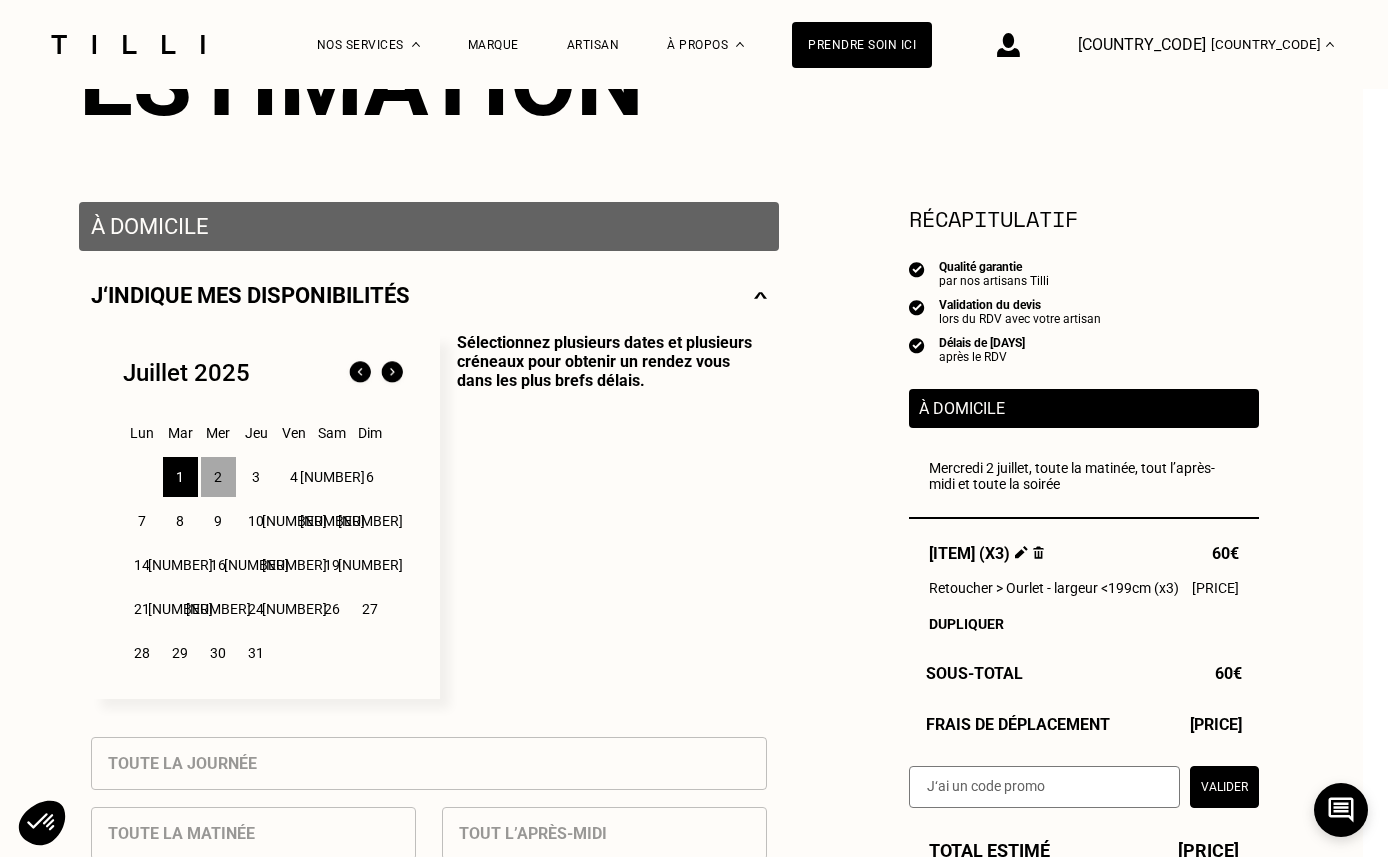 scroll, scrollTop: 259, scrollLeft: 25, axis: both 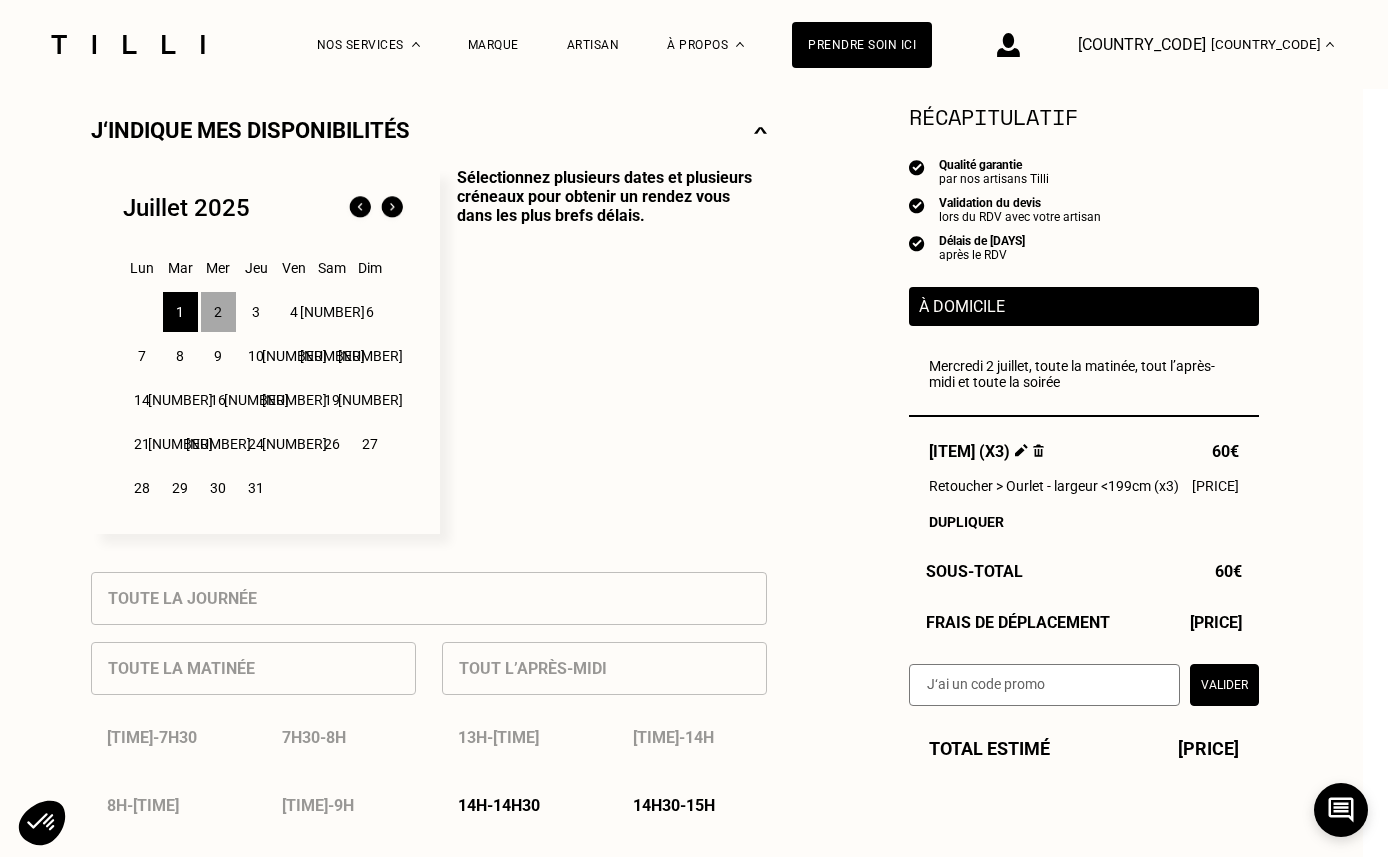 click on "[NUMBER]" at bounding box center (332, 312) 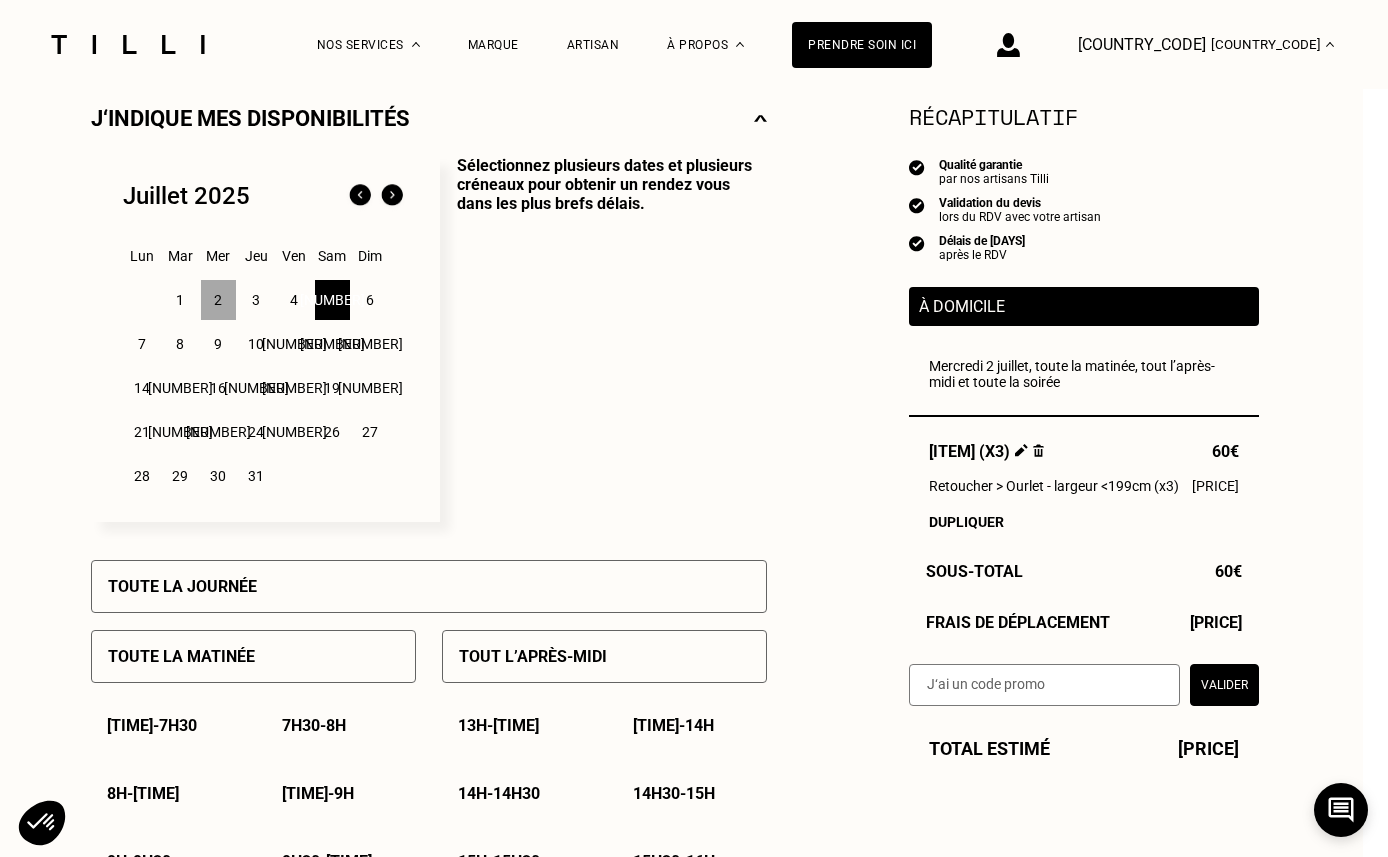 scroll, scrollTop: 472, scrollLeft: 25, axis: both 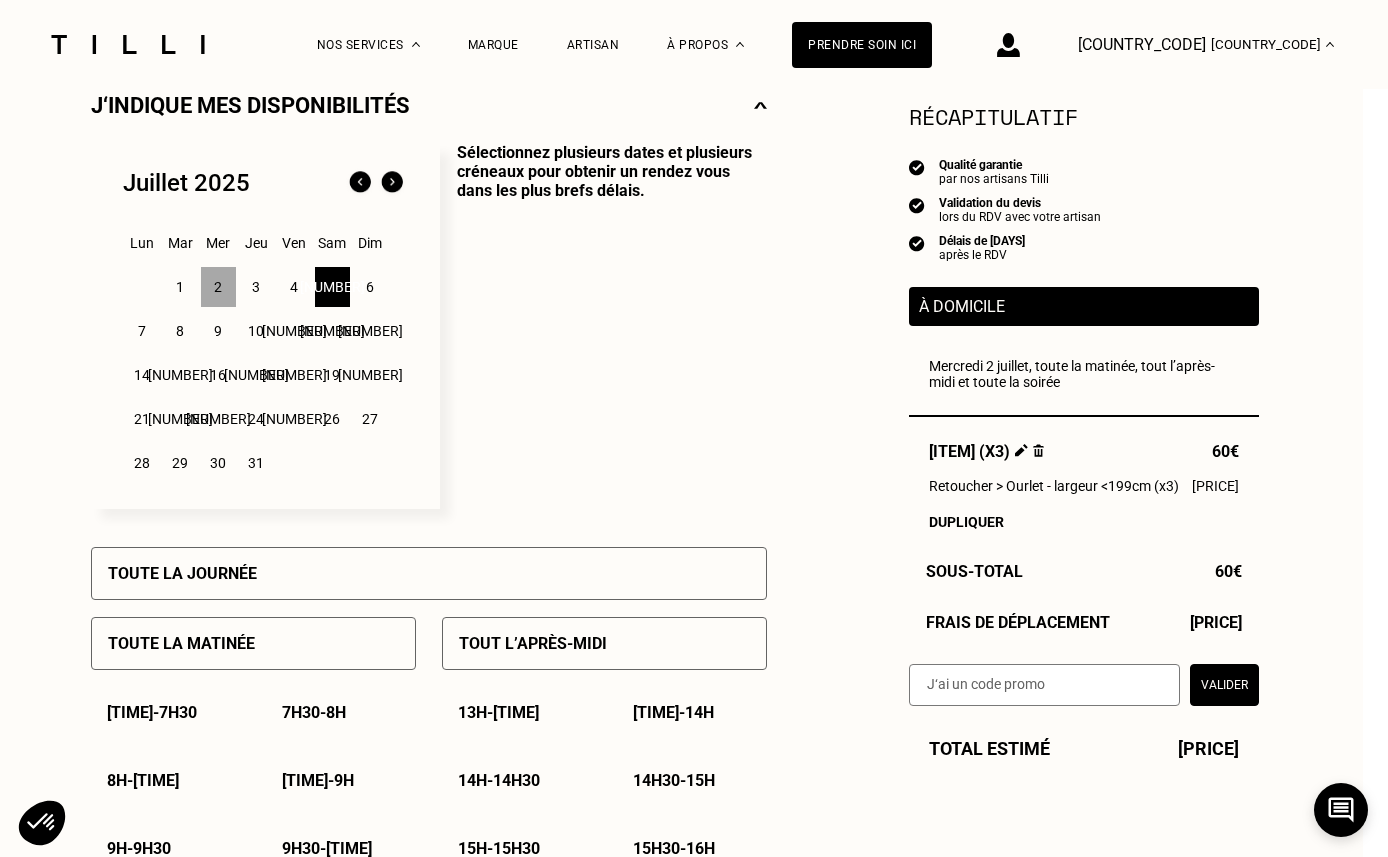click on "Toute la journée" at bounding box center [429, 573] 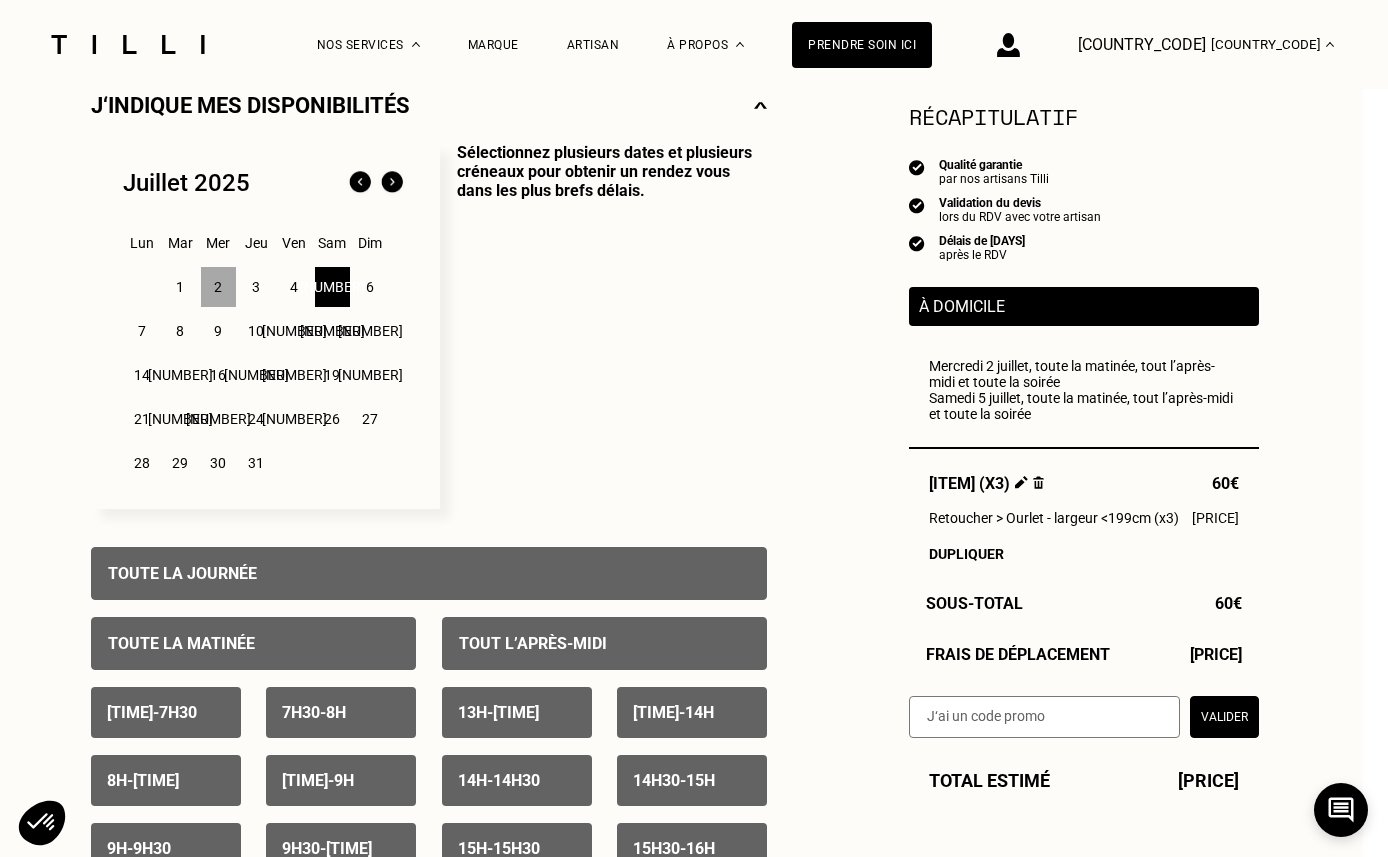click on "2" at bounding box center [218, 287] 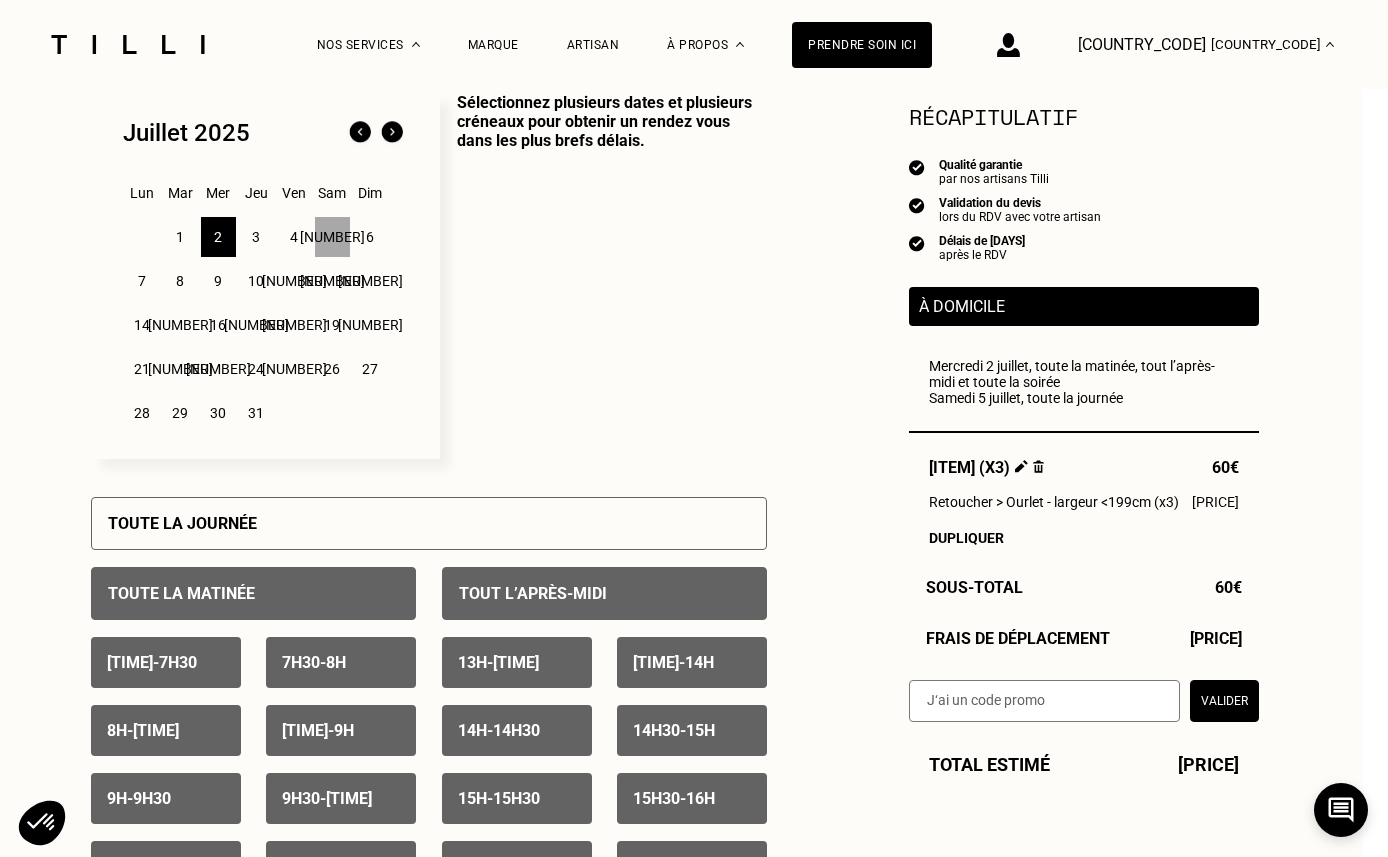 scroll, scrollTop: 531, scrollLeft: 25, axis: both 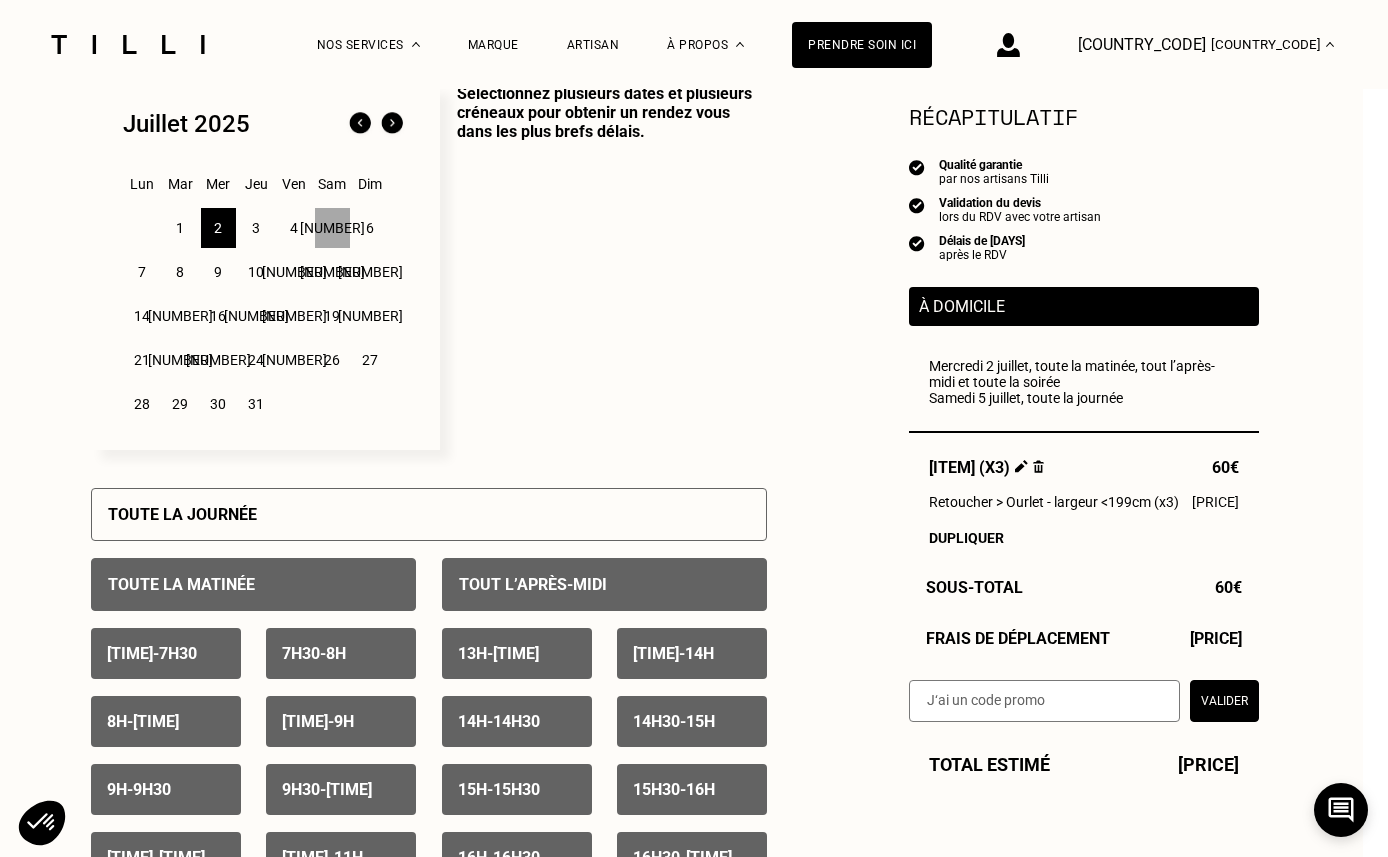click on "7h  -  7h30" at bounding box center [166, 653] 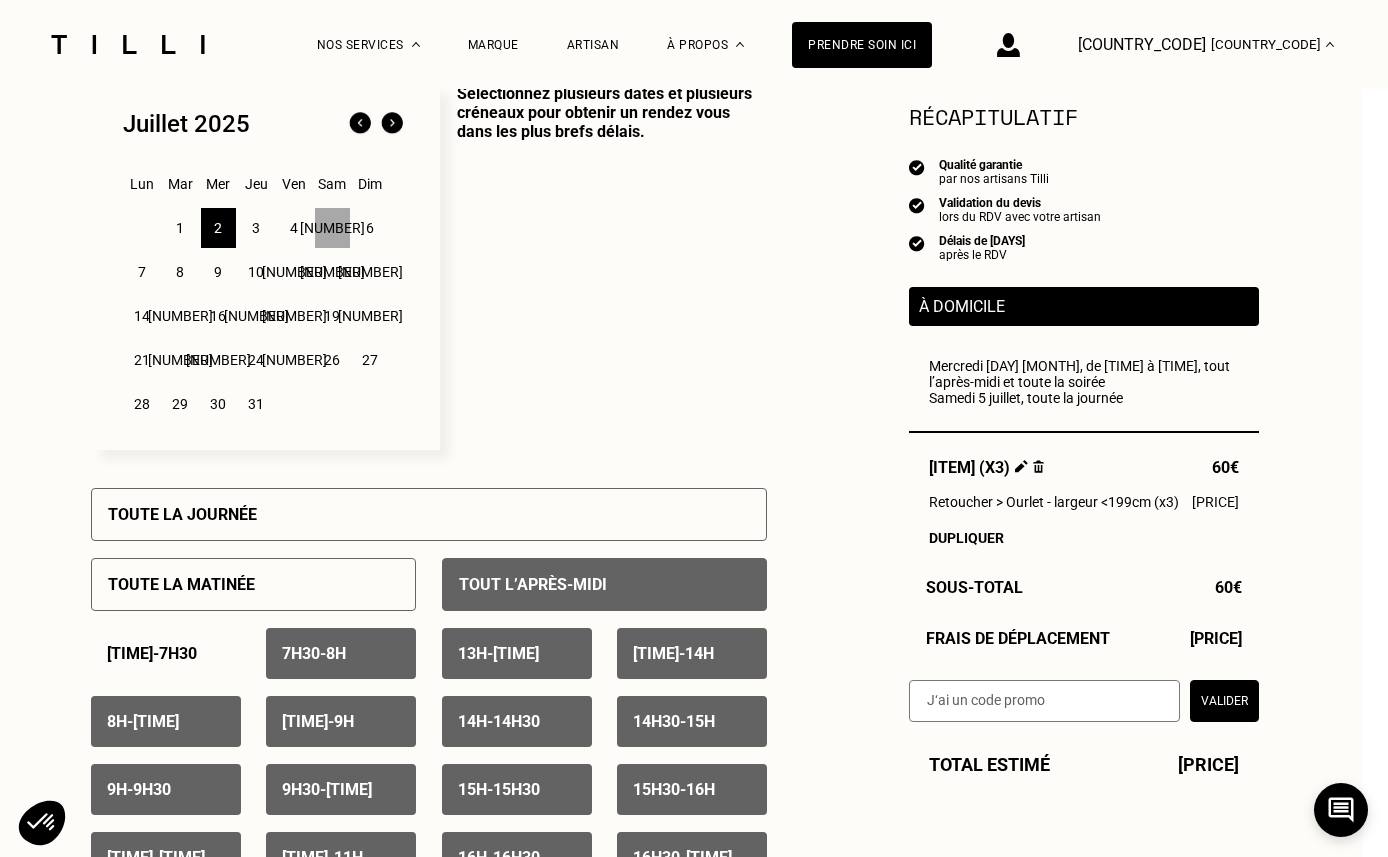 click on "Toute la journée" at bounding box center (182, 514) 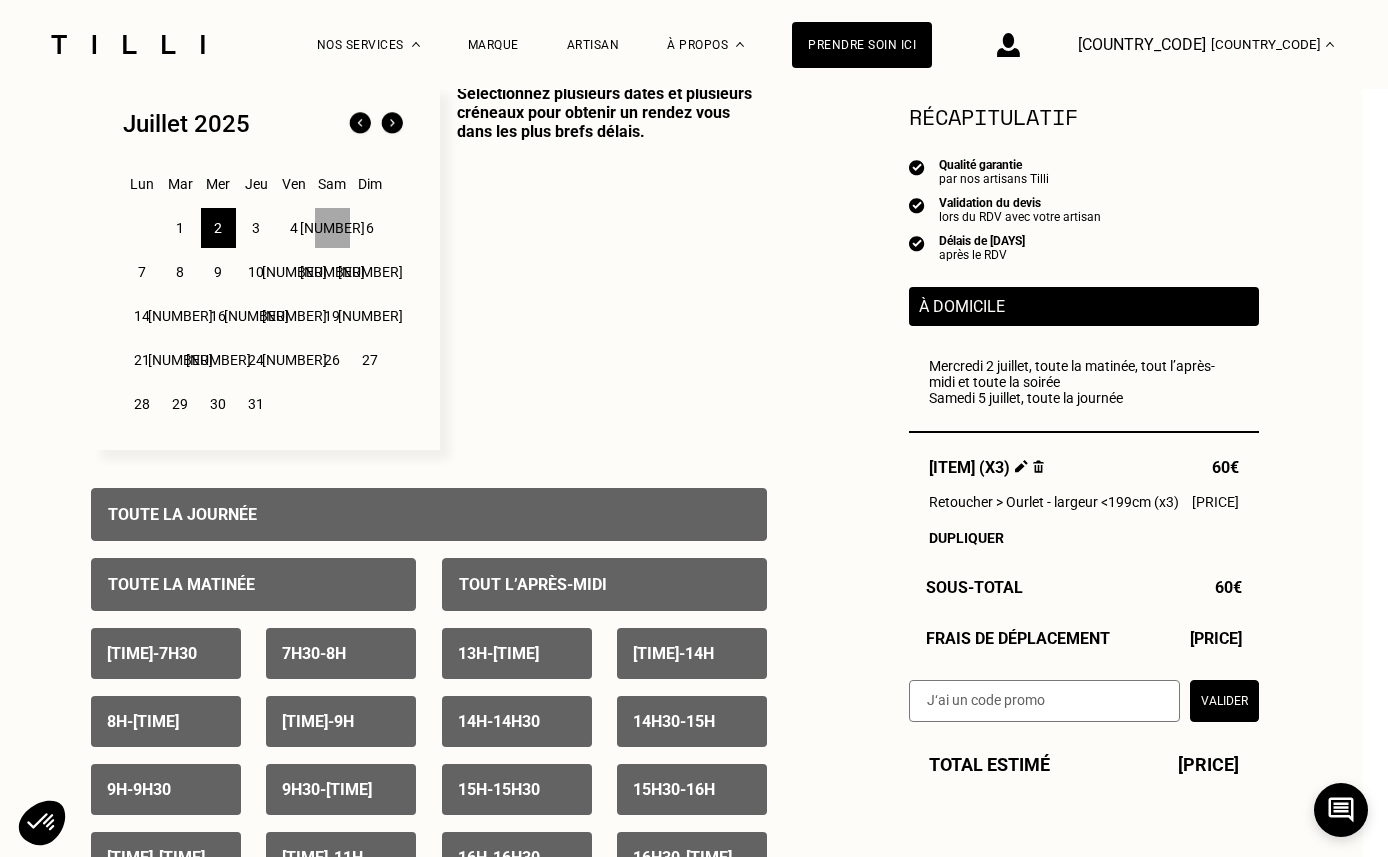 click on "Toute la journée" at bounding box center (182, 514) 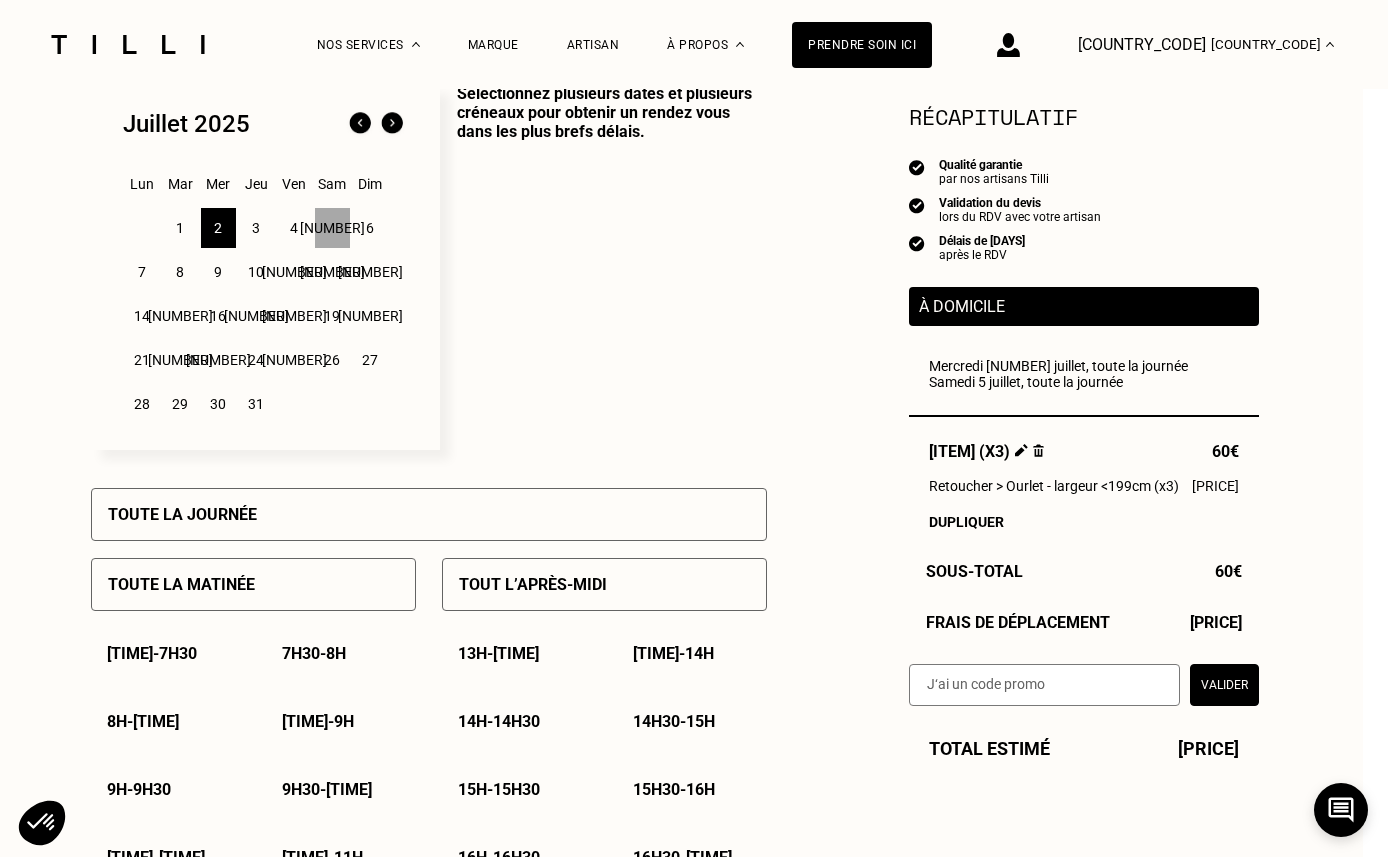 click on "7h  -  7h30" at bounding box center [166, 653] 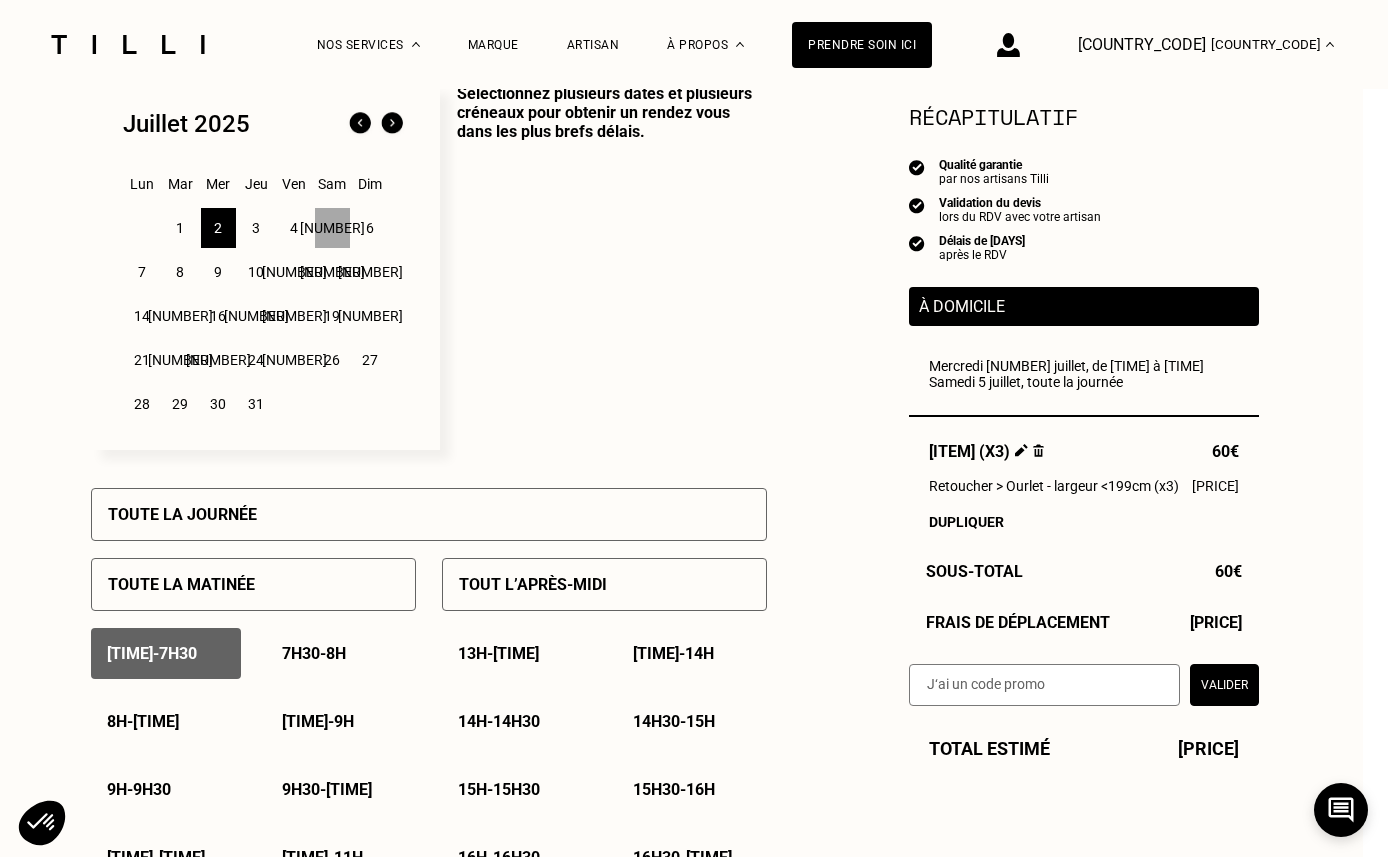 click on "[TIME]  -  [TIME]" at bounding box center (314, 653) 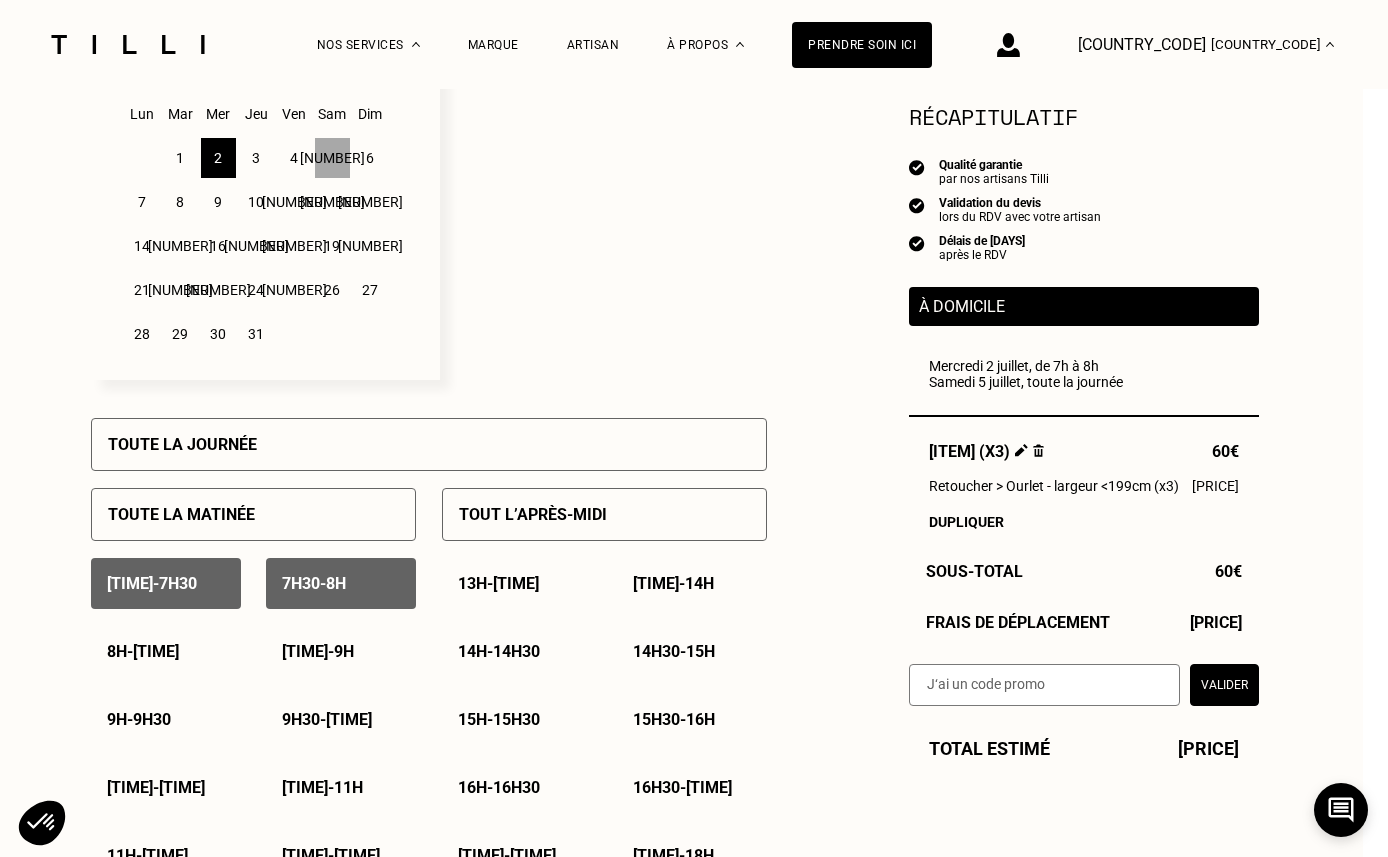 scroll, scrollTop: 640, scrollLeft: 25, axis: both 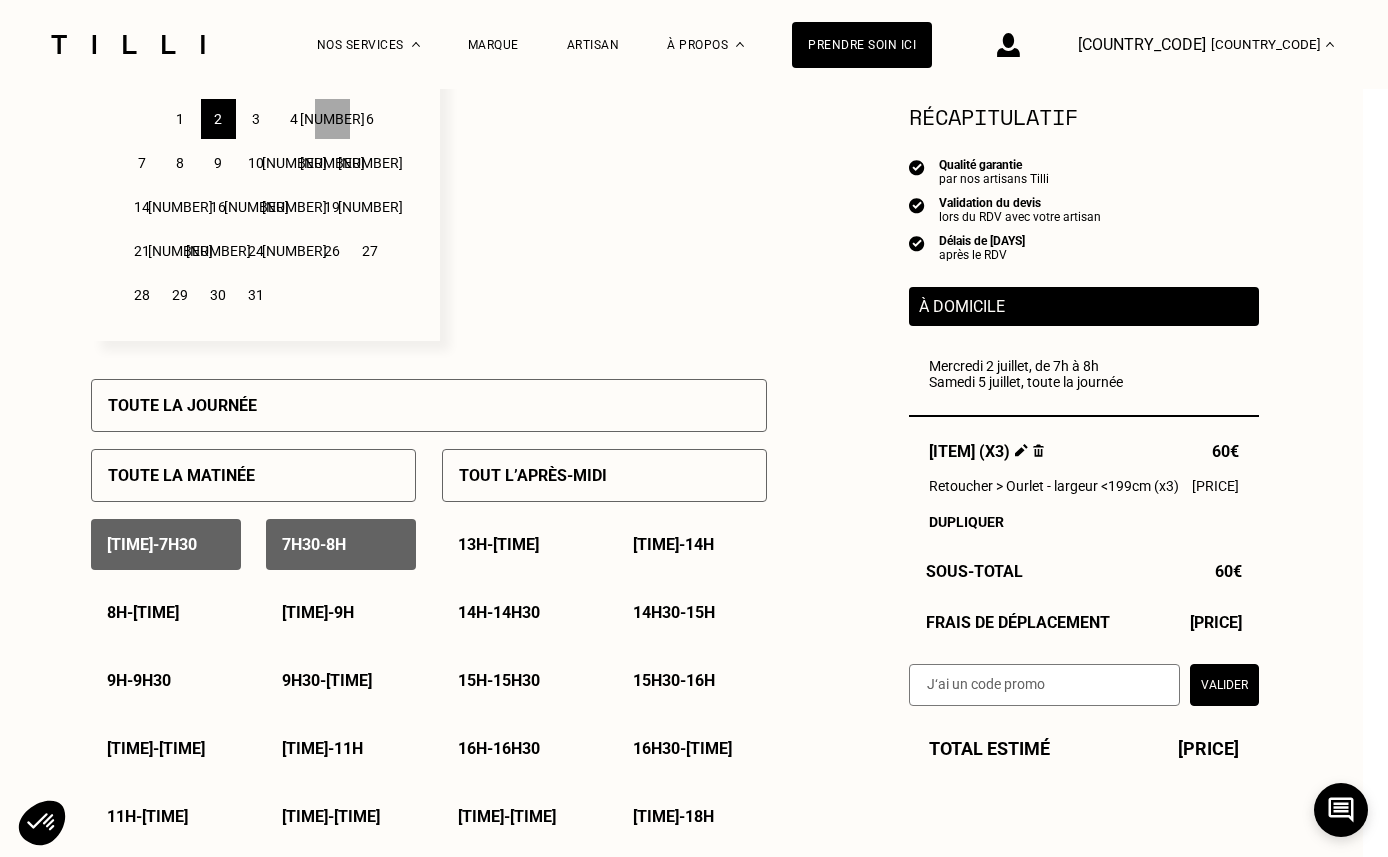 click on "8h  -  8h30" at bounding box center [166, 612] 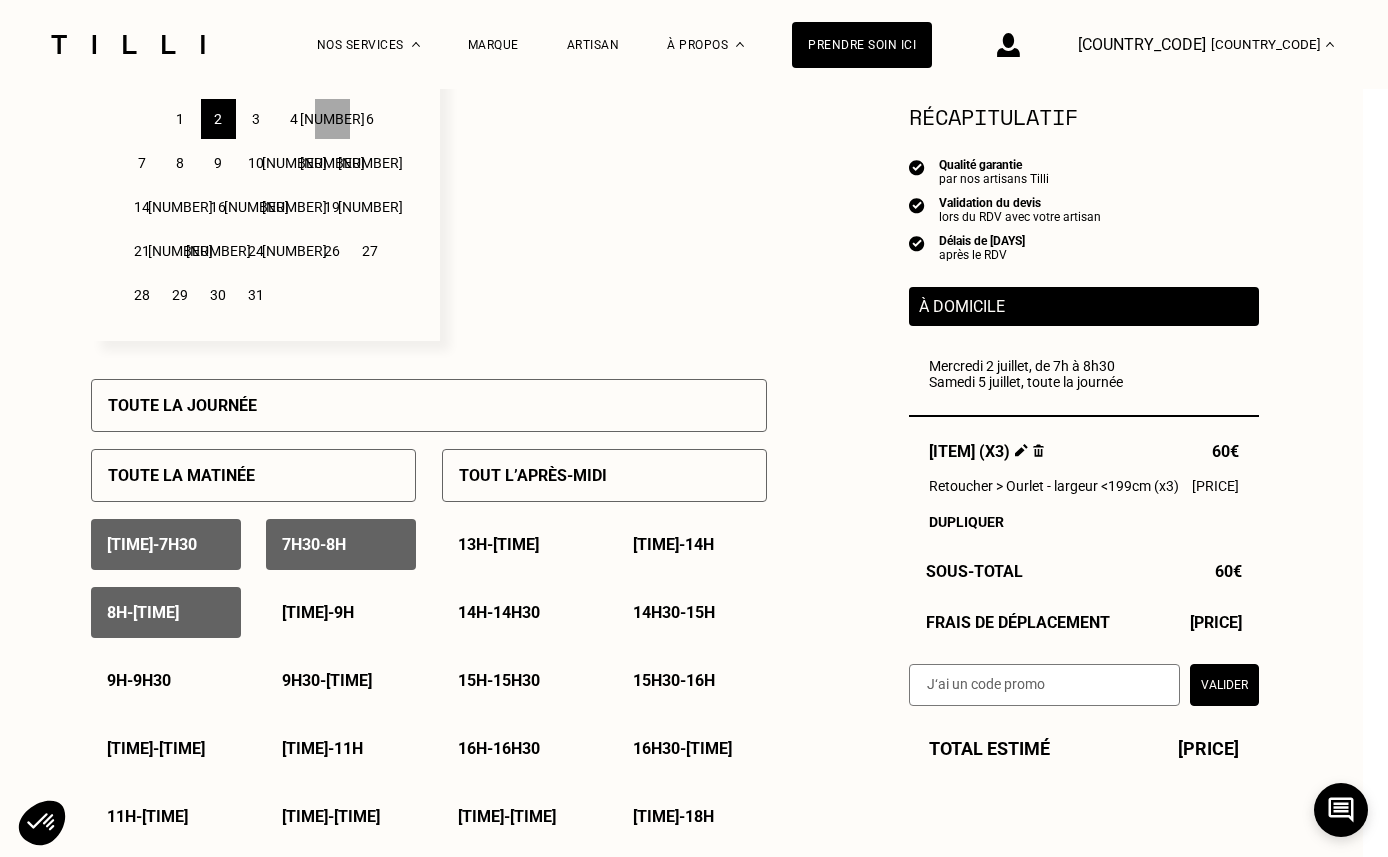 click on "8h30  -  9h" at bounding box center [318, 612] 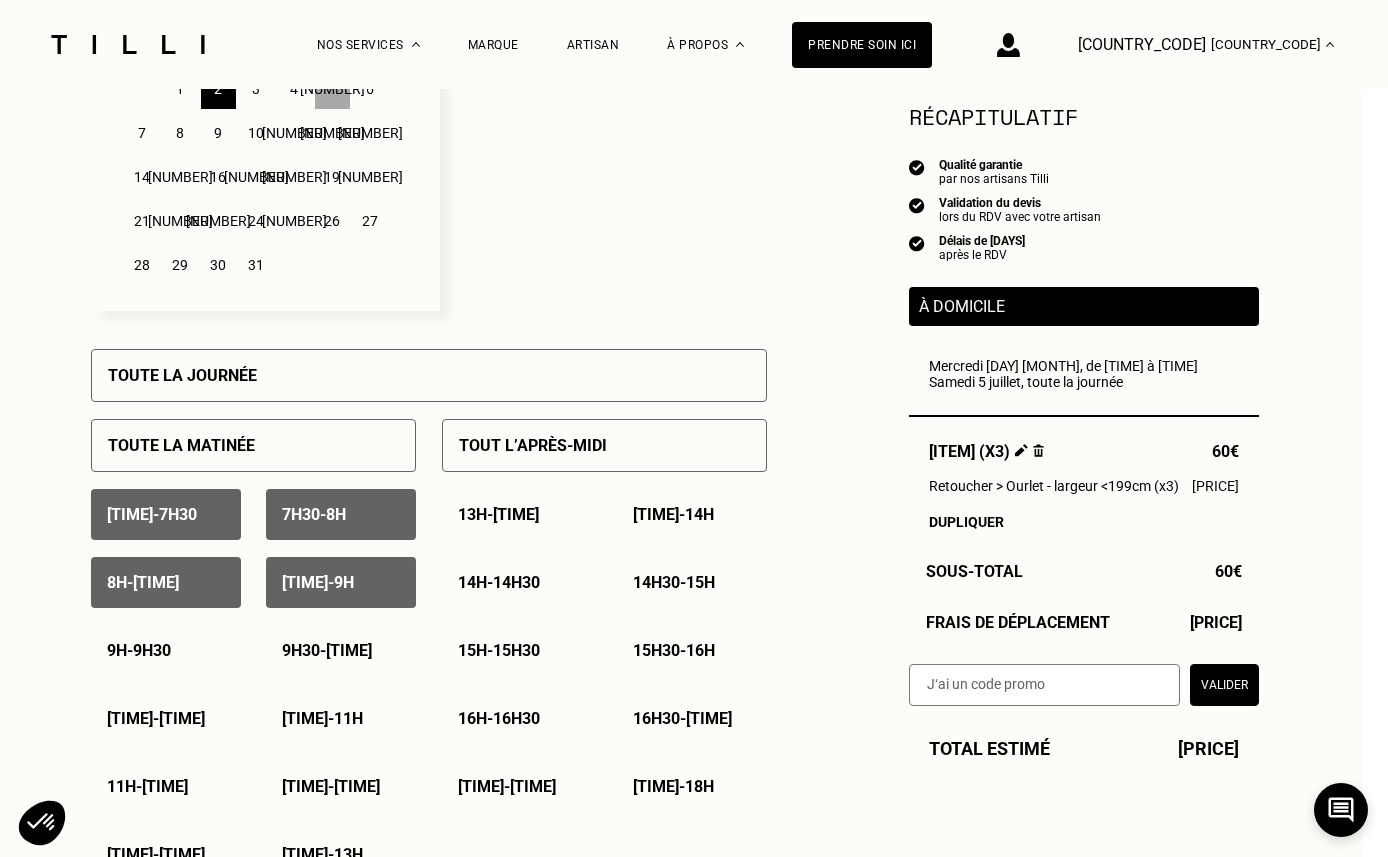scroll, scrollTop: 685, scrollLeft: 25, axis: both 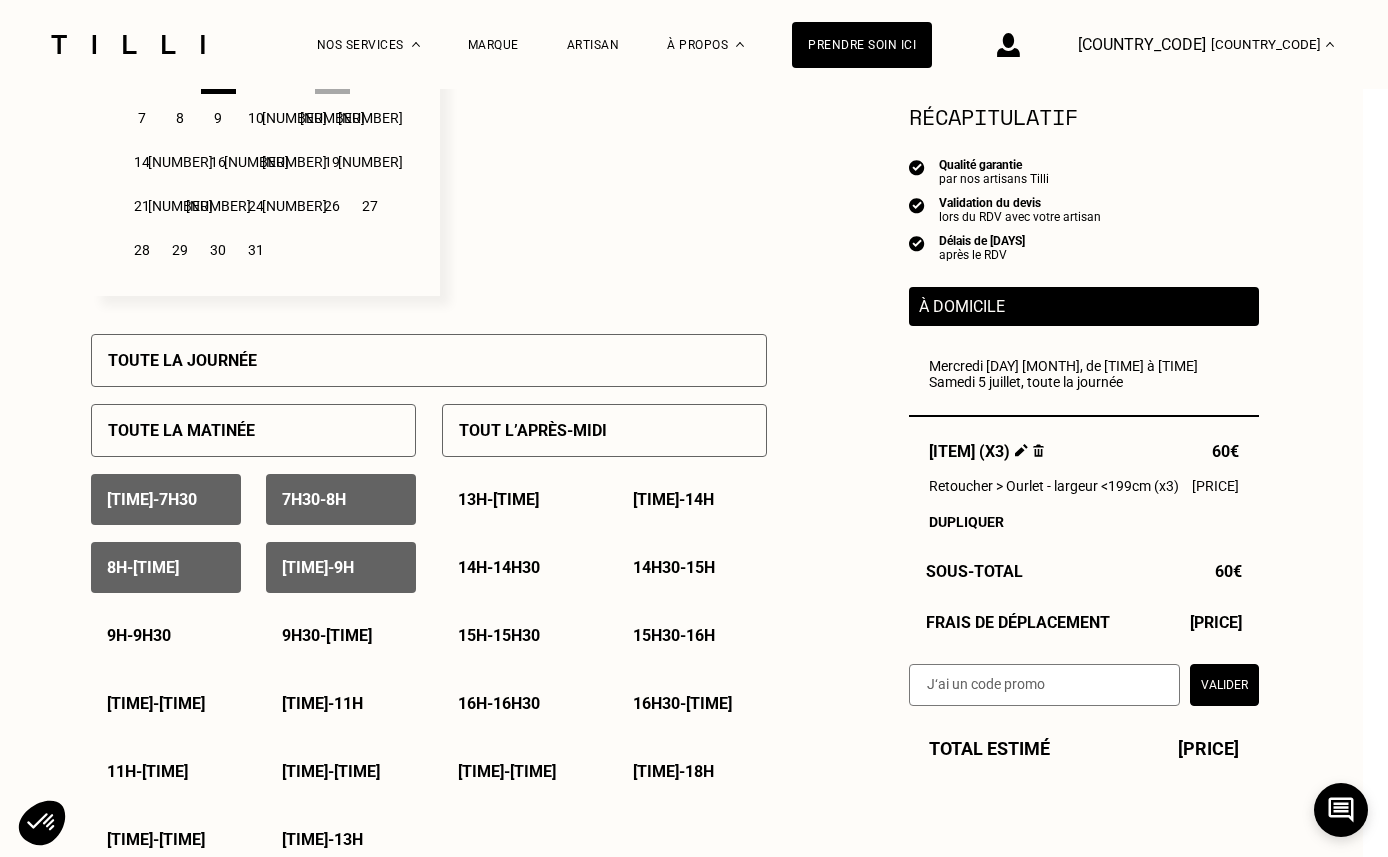click on "9h  -  9h30" at bounding box center [166, 635] 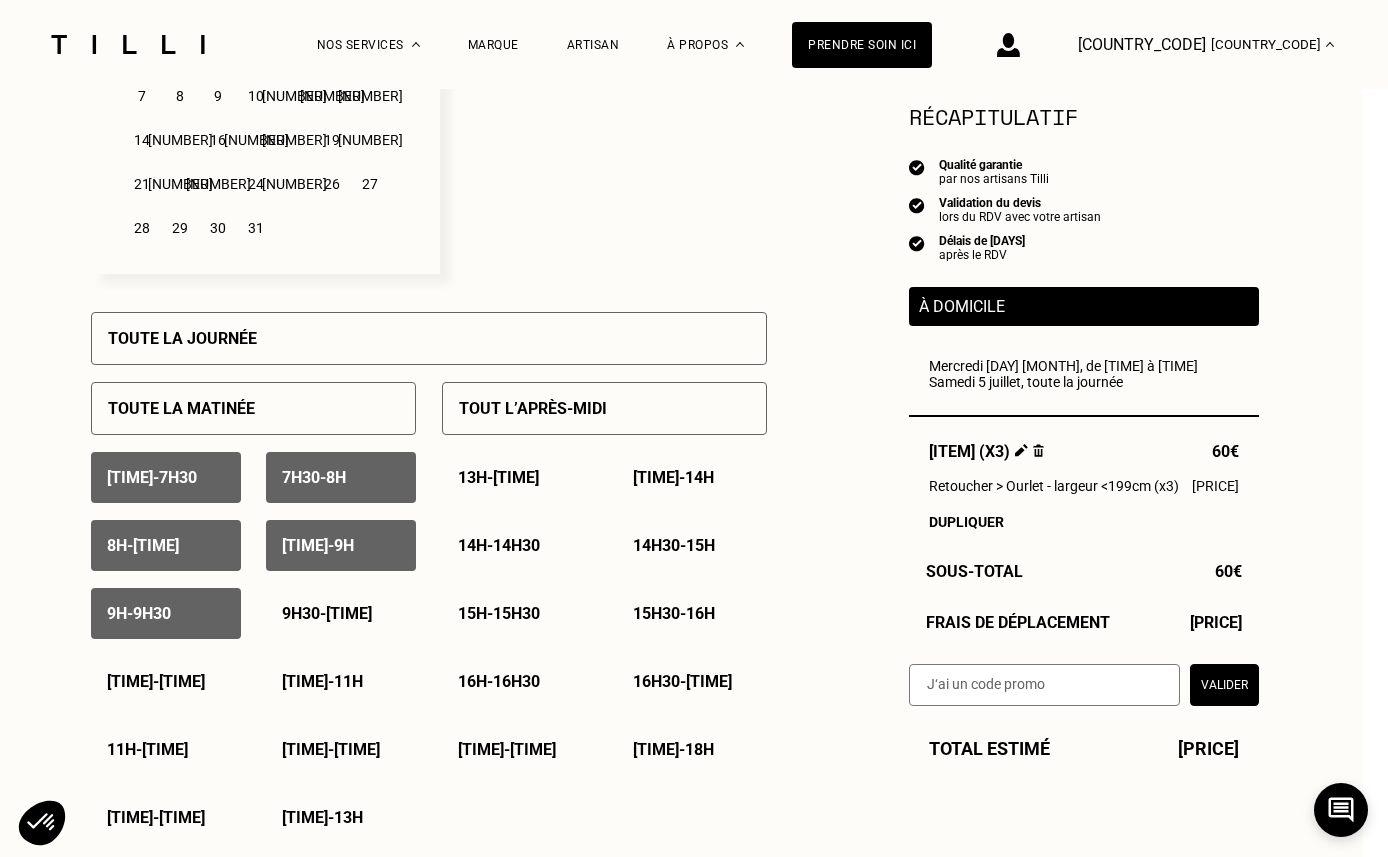 scroll, scrollTop: 714, scrollLeft: 25, axis: both 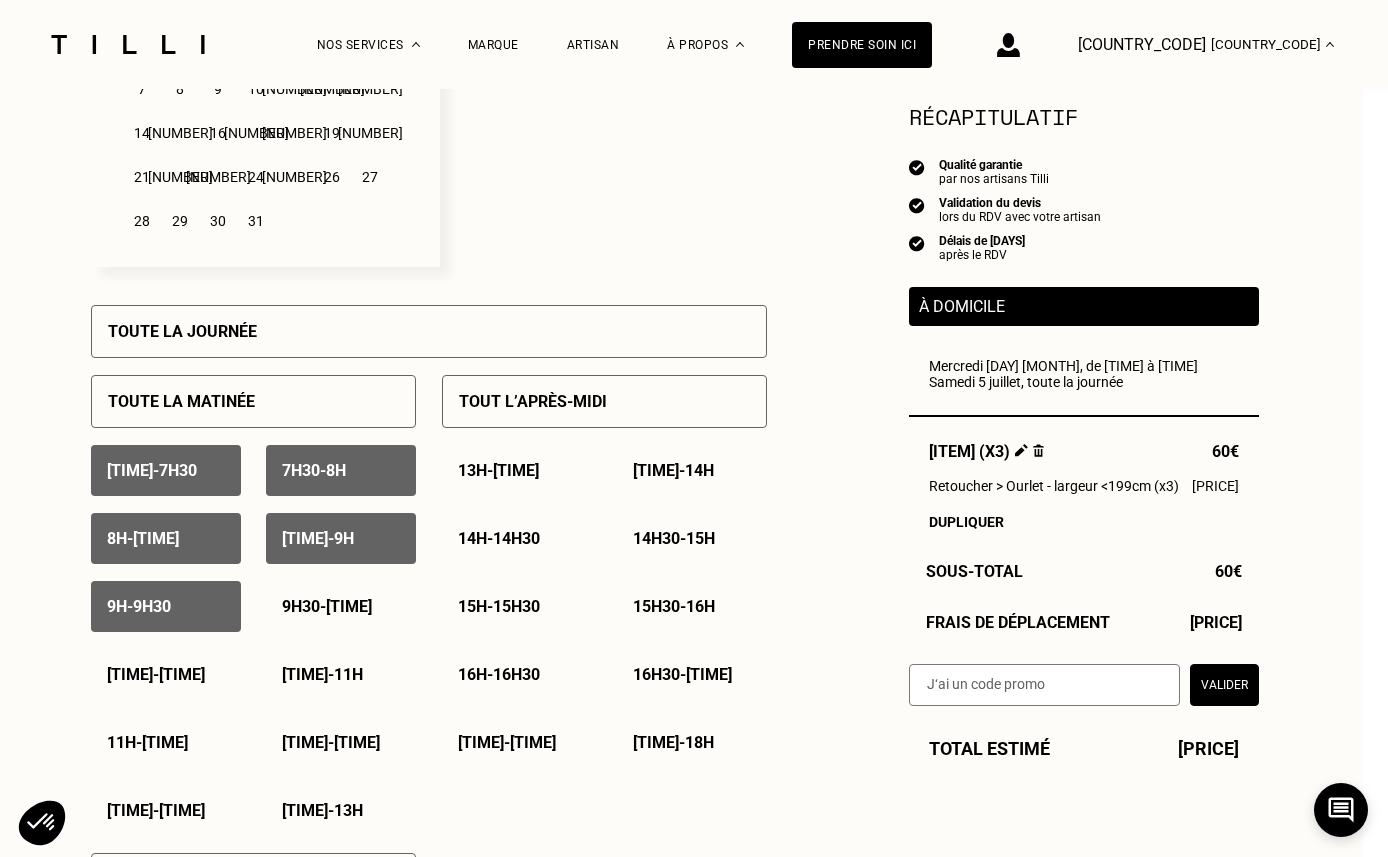click on "[TIME] - [TIME]" at bounding box center [327, 606] 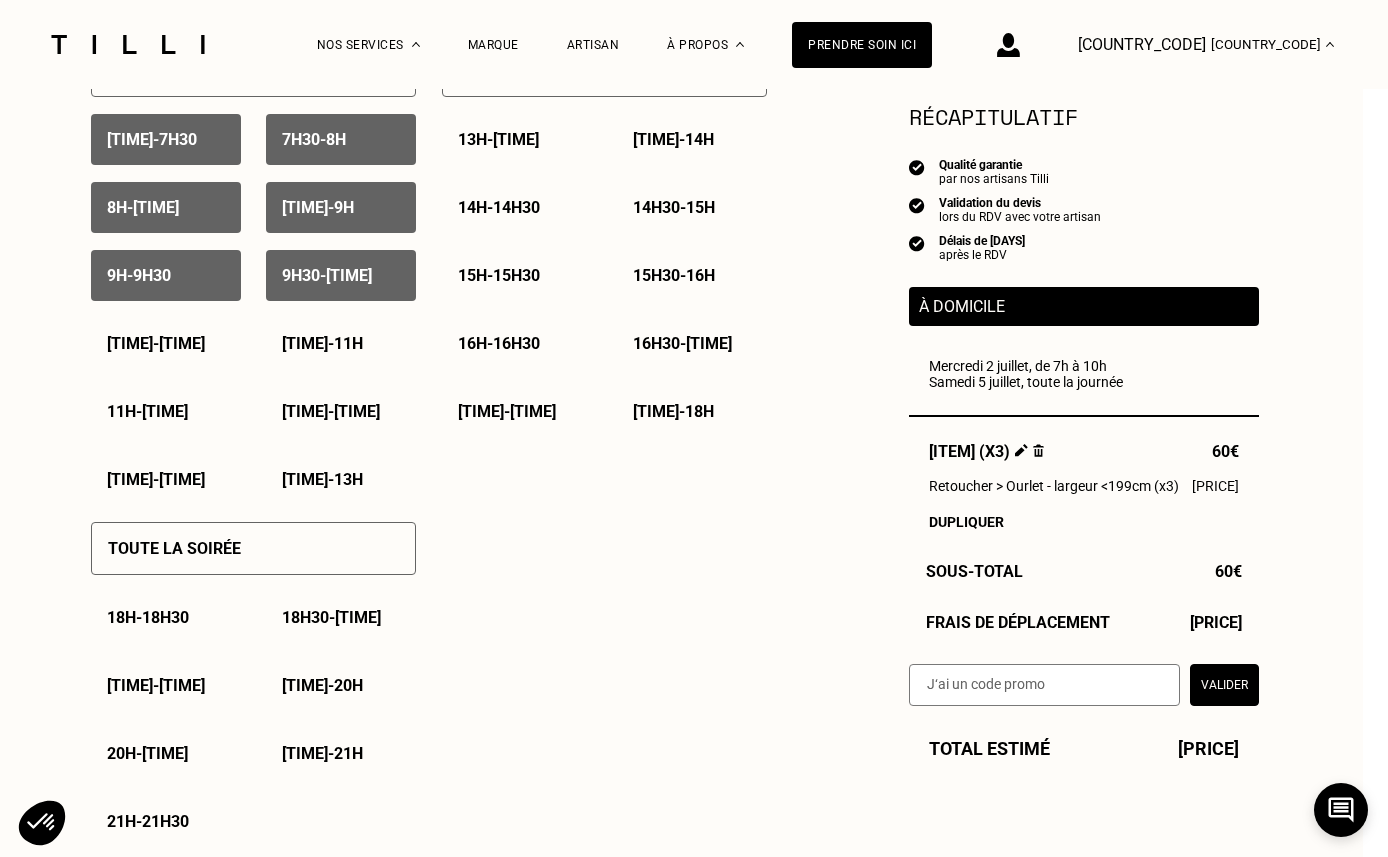 scroll, scrollTop: 1045, scrollLeft: 14, axis: both 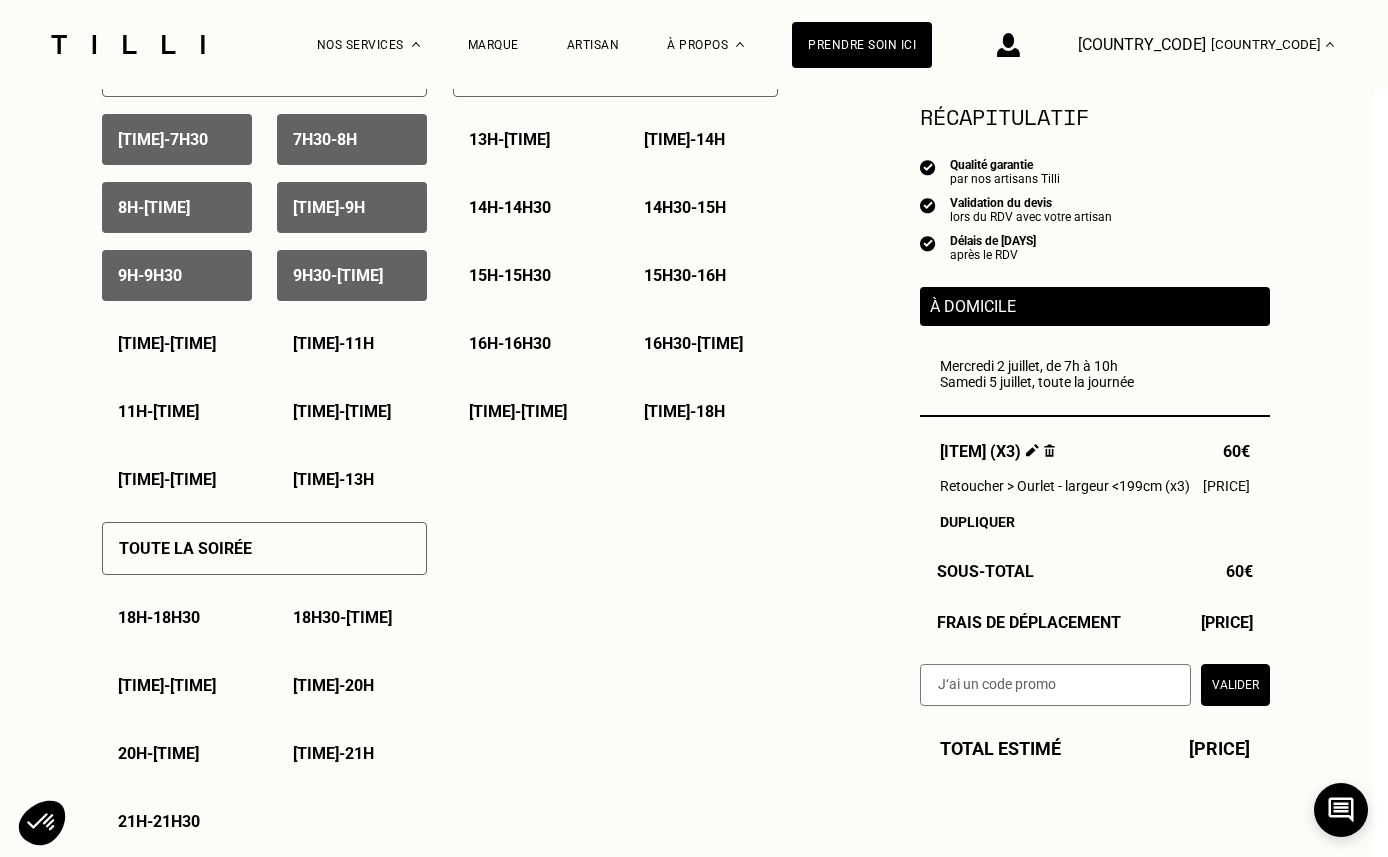 click on "18h  -  18h30" at bounding box center [167, 343] 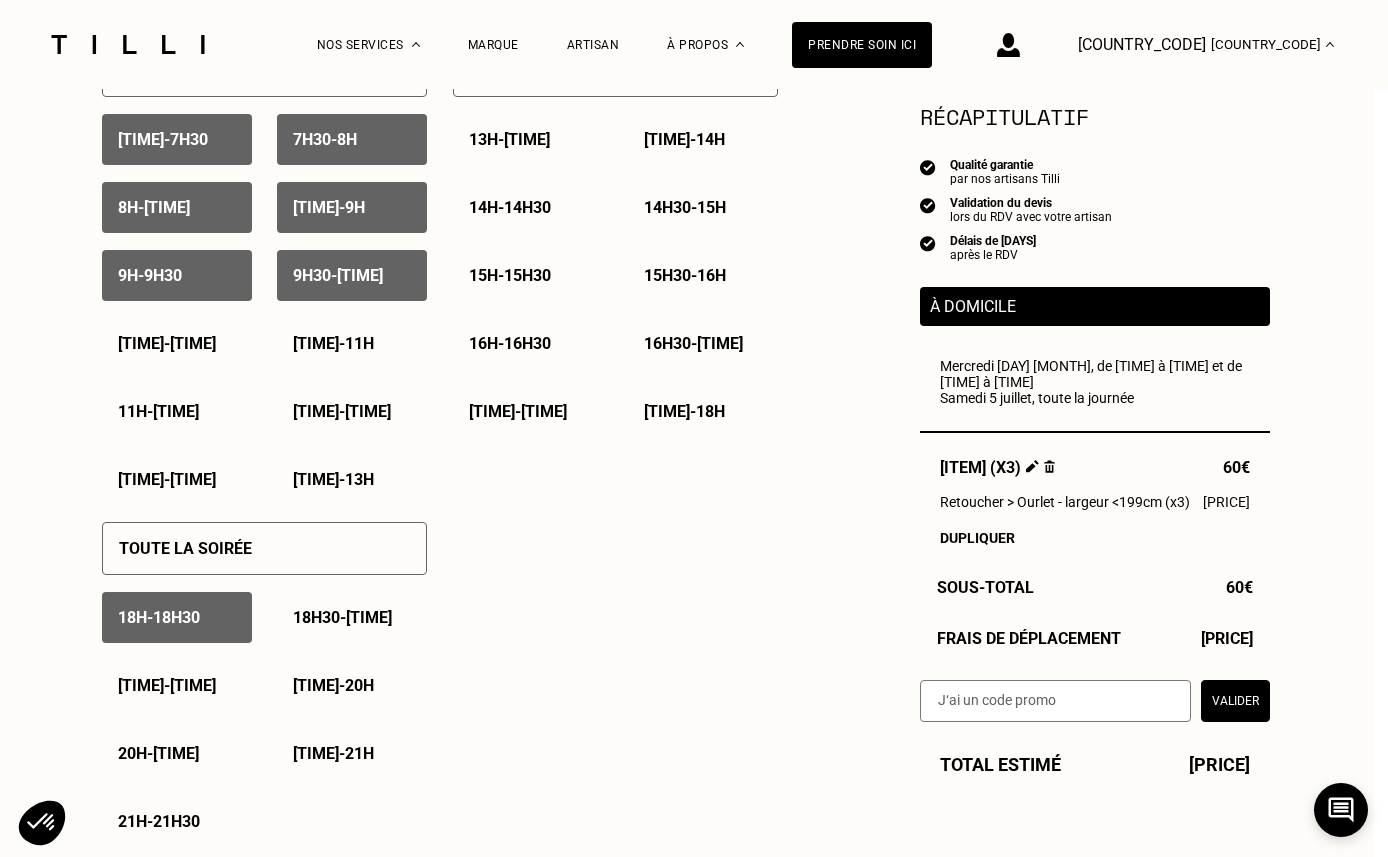 click on "18h30  -  19h" at bounding box center [167, 343] 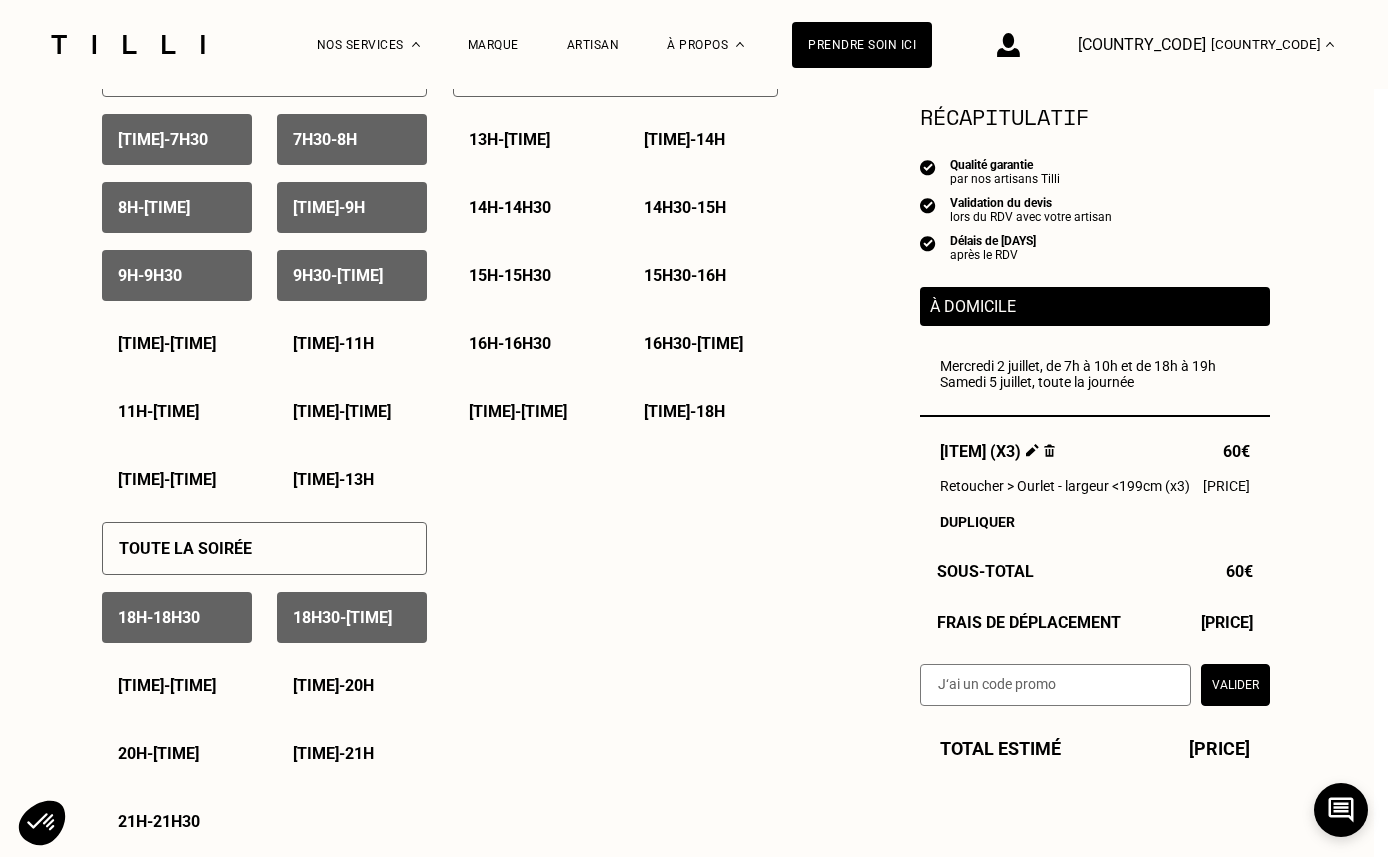 click on "19h  -  19h30" at bounding box center (177, 343) 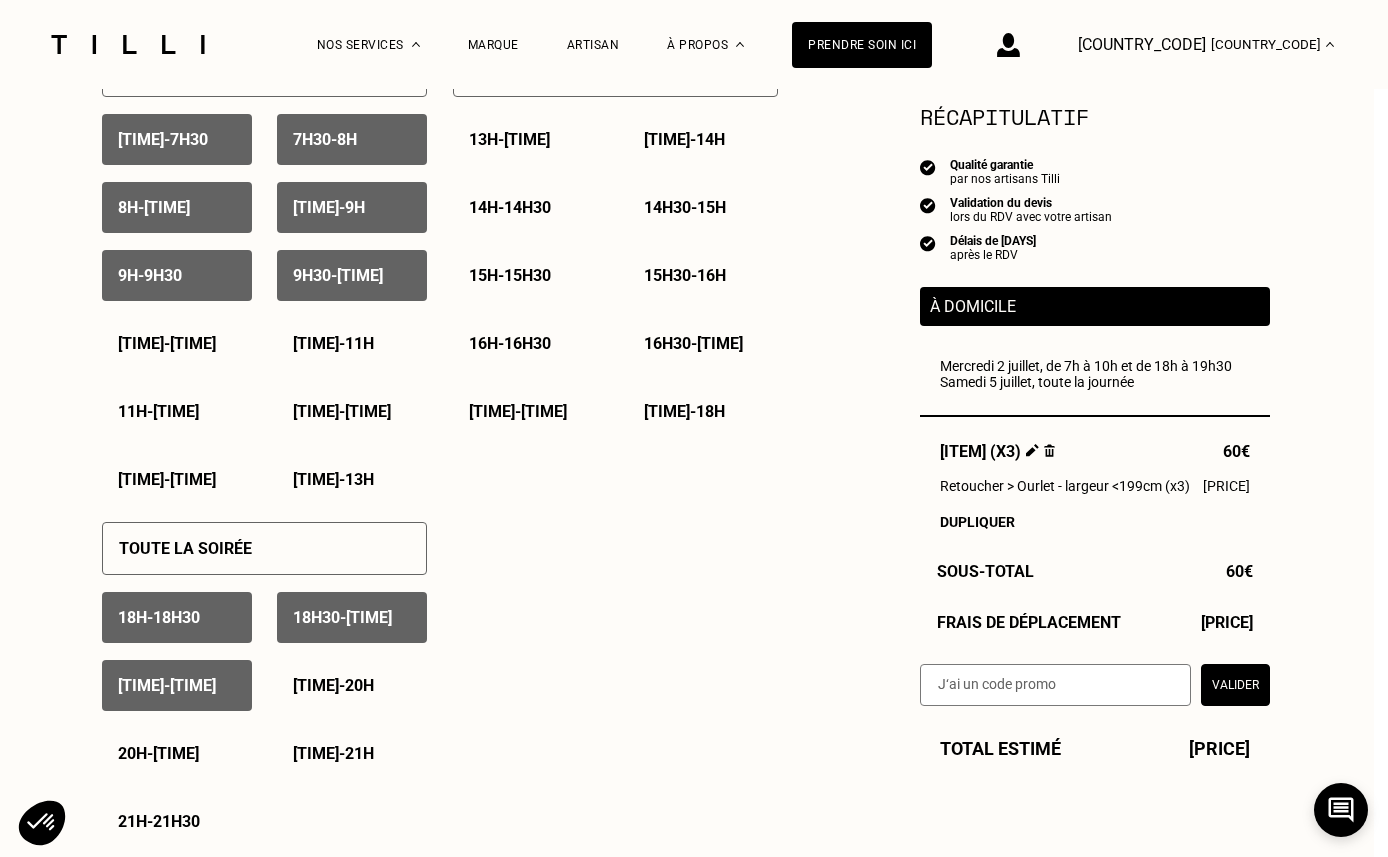 click on "19h30  -  20h" at bounding box center (177, 343) 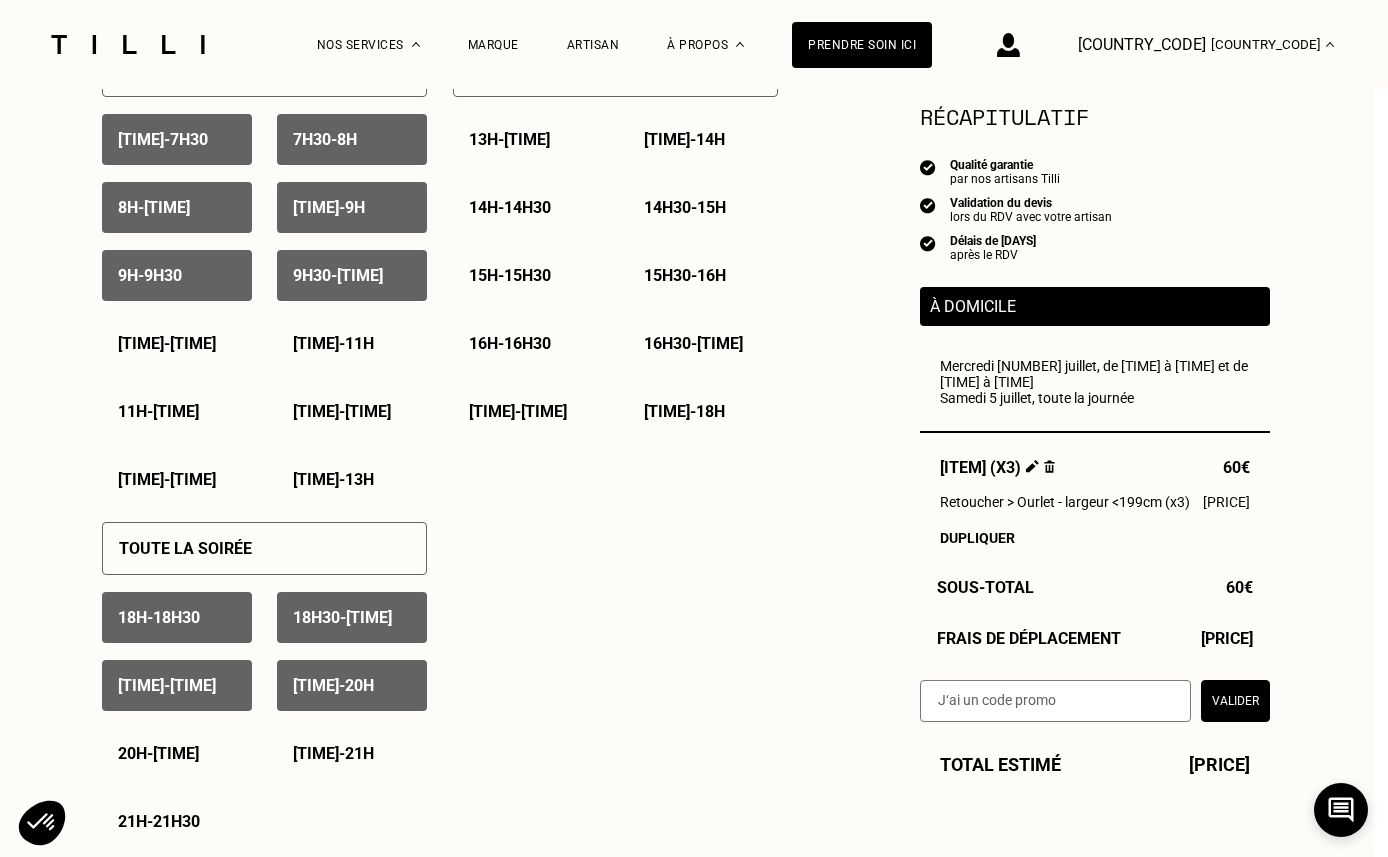 click on "20h  -  20h30" at bounding box center (167, 343) 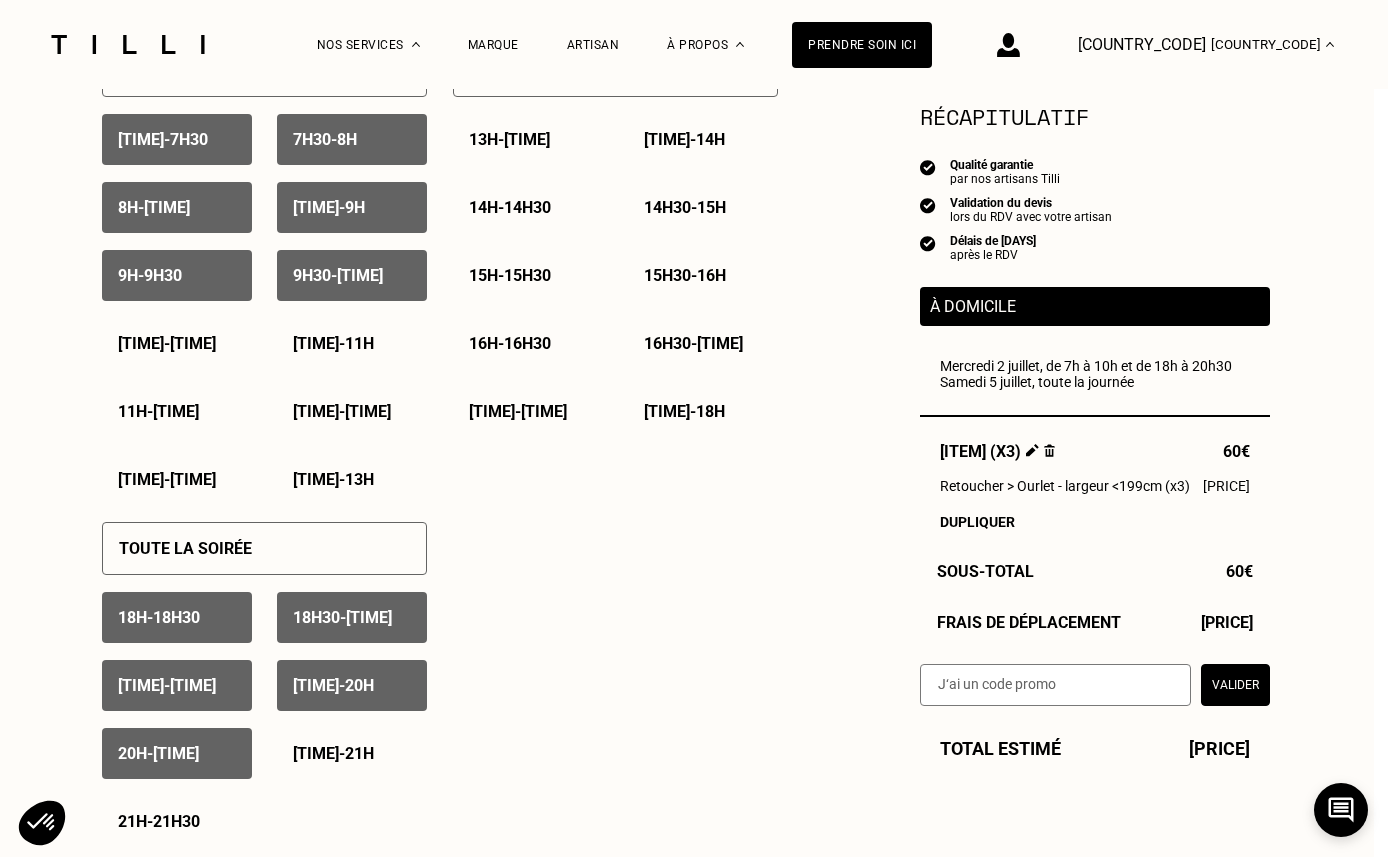 click on "20h30  -  21h" at bounding box center [167, 343] 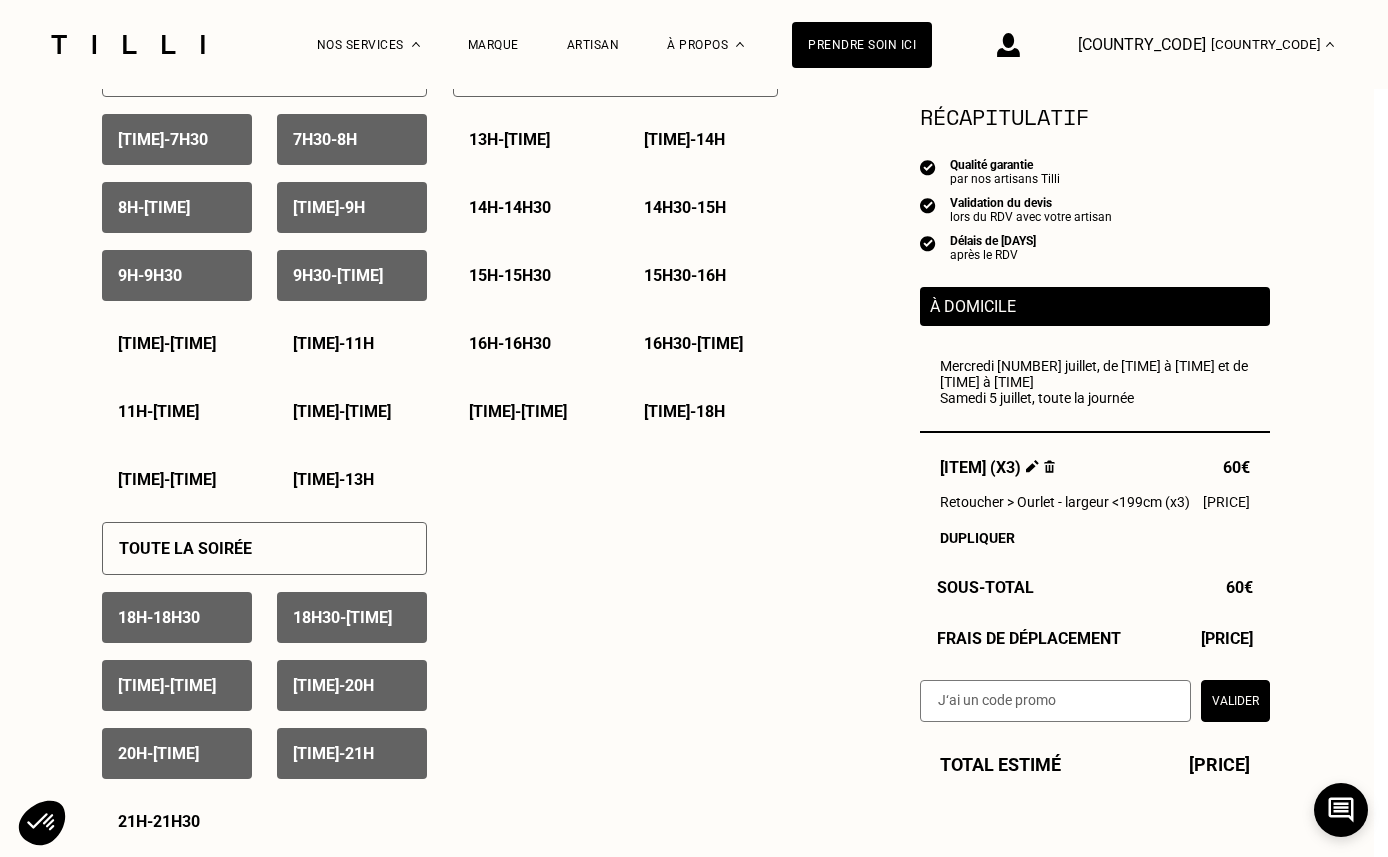 click on "[TIME]  -  [TIME]" at bounding box center (167, 343) 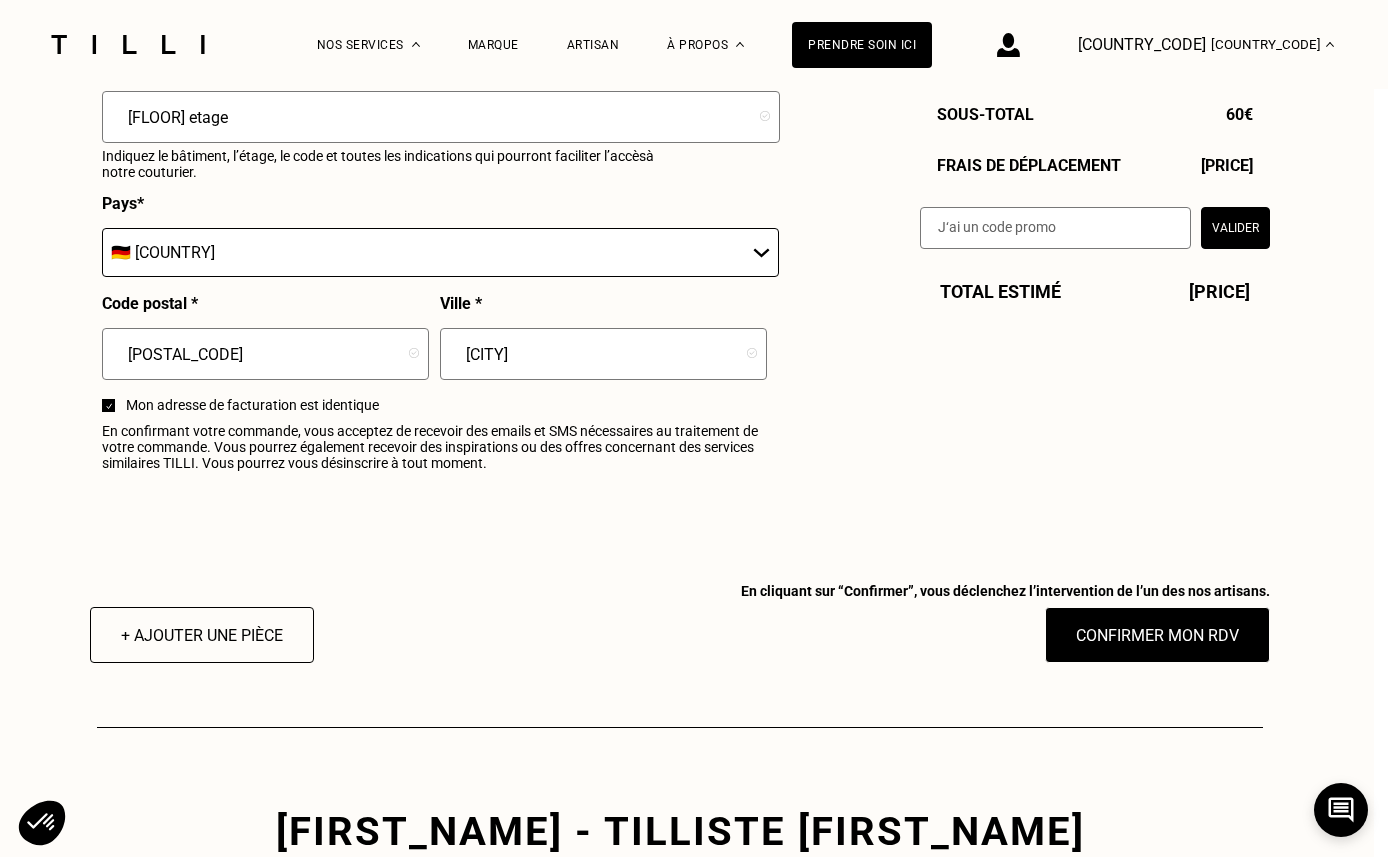scroll, scrollTop: 2345, scrollLeft: 25, axis: both 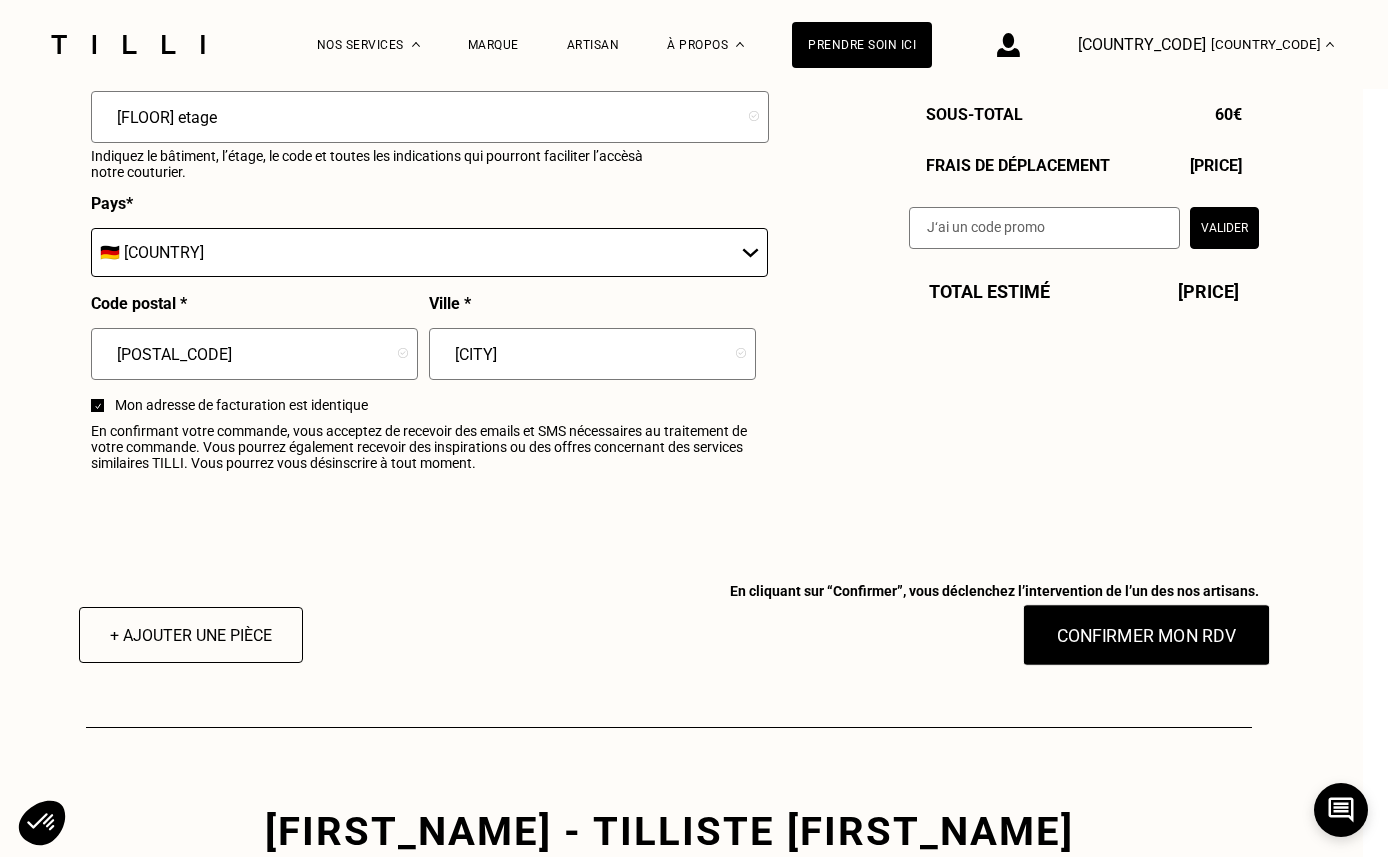 click on "Confirmer mon RDV" at bounding box center [1147, 635] 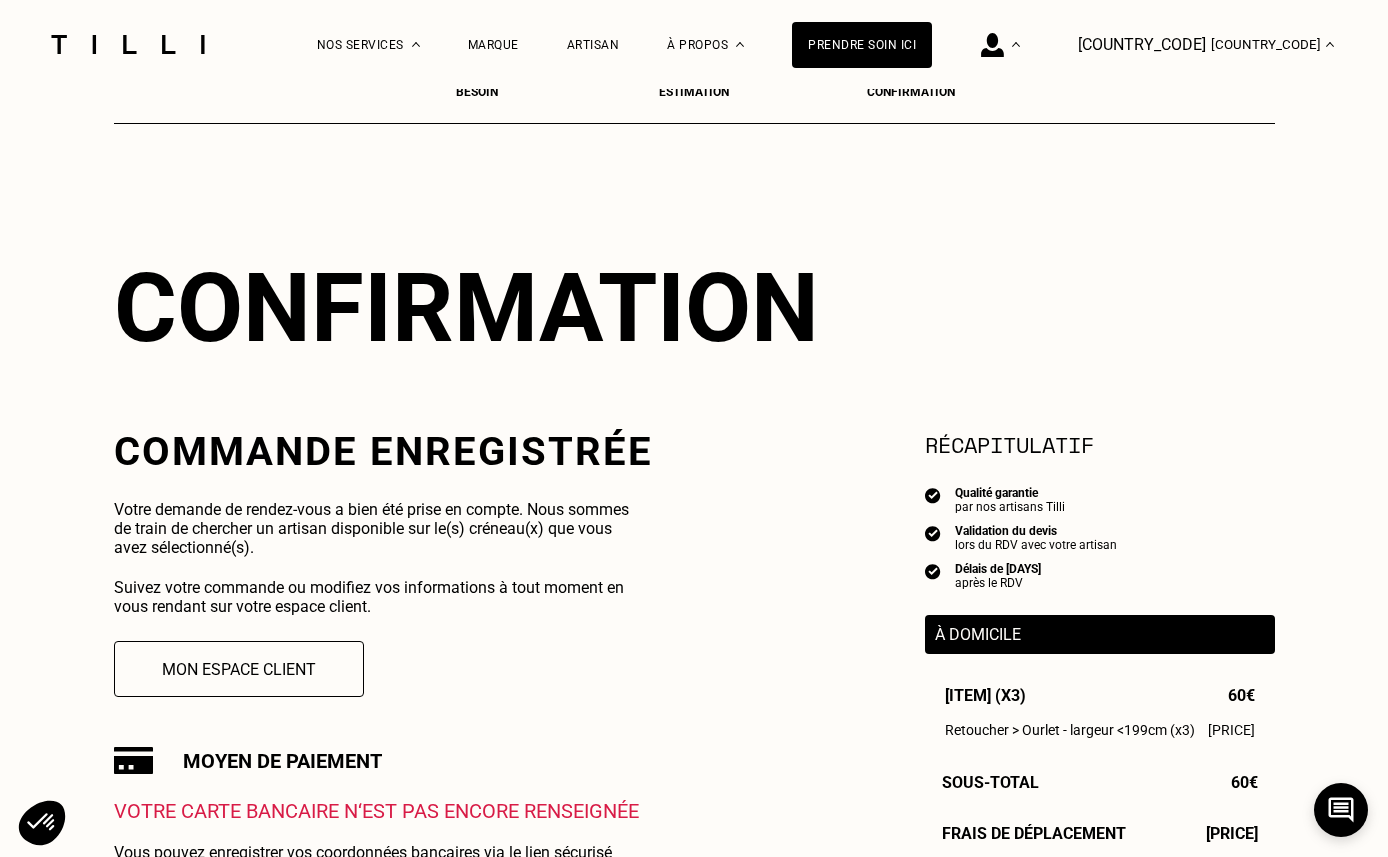 scroll, scrollTop: 0, scrollLeft: 0, axis: both 